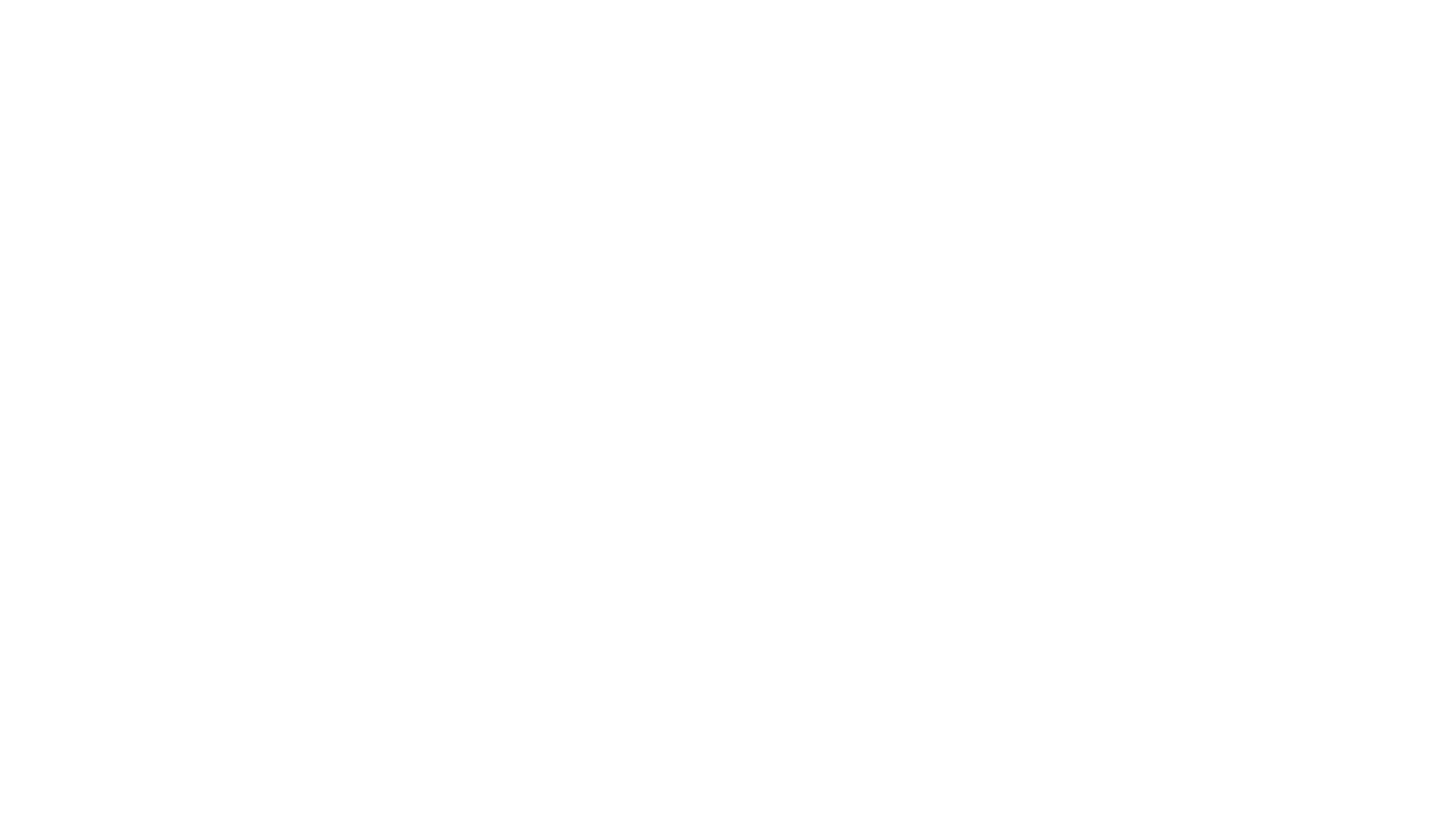 scroll, scrollTop: 0, scrollLeft: 0, axis: both 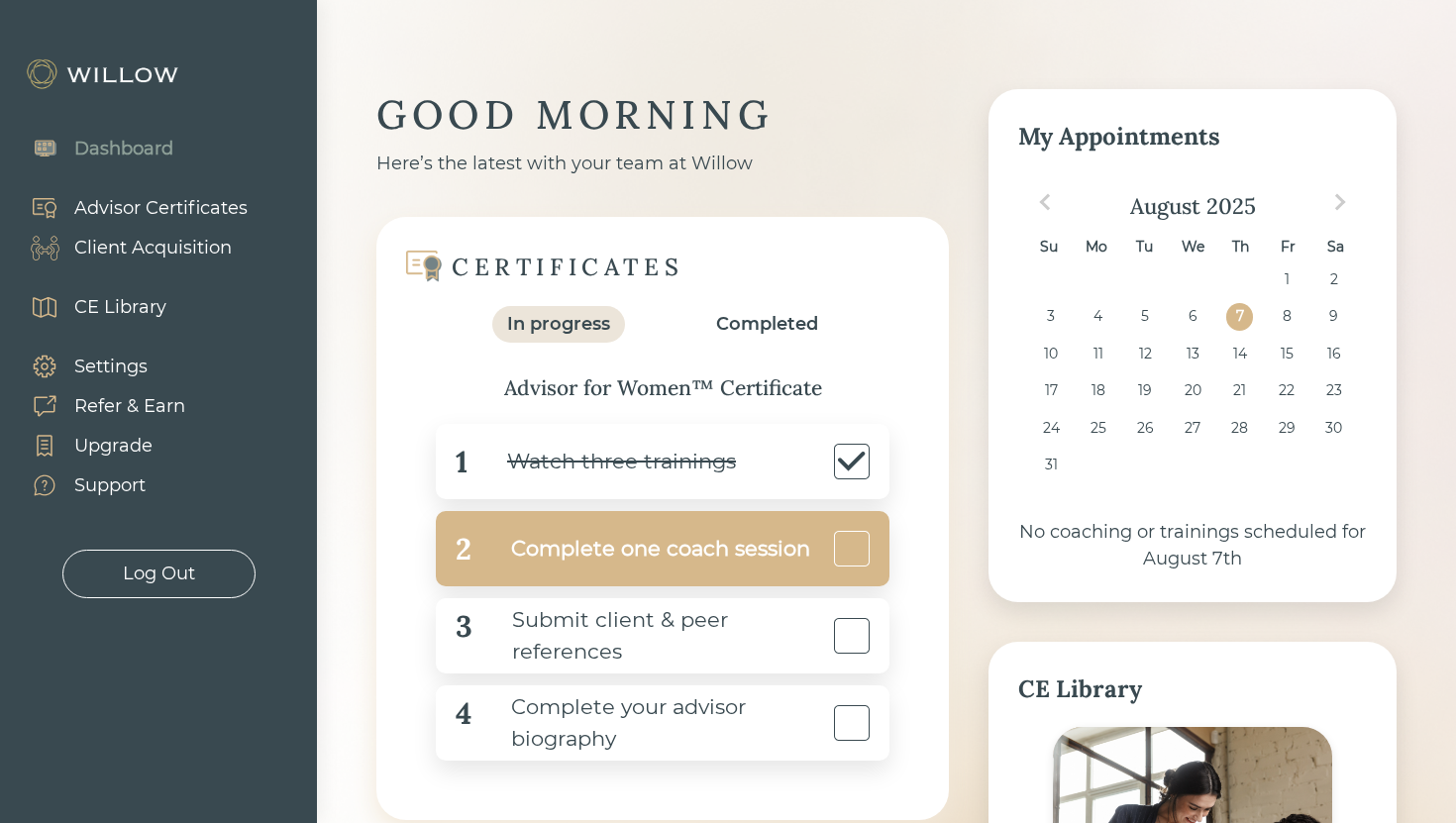 click on "Complete one coach session" at bounding box center [641, 549] 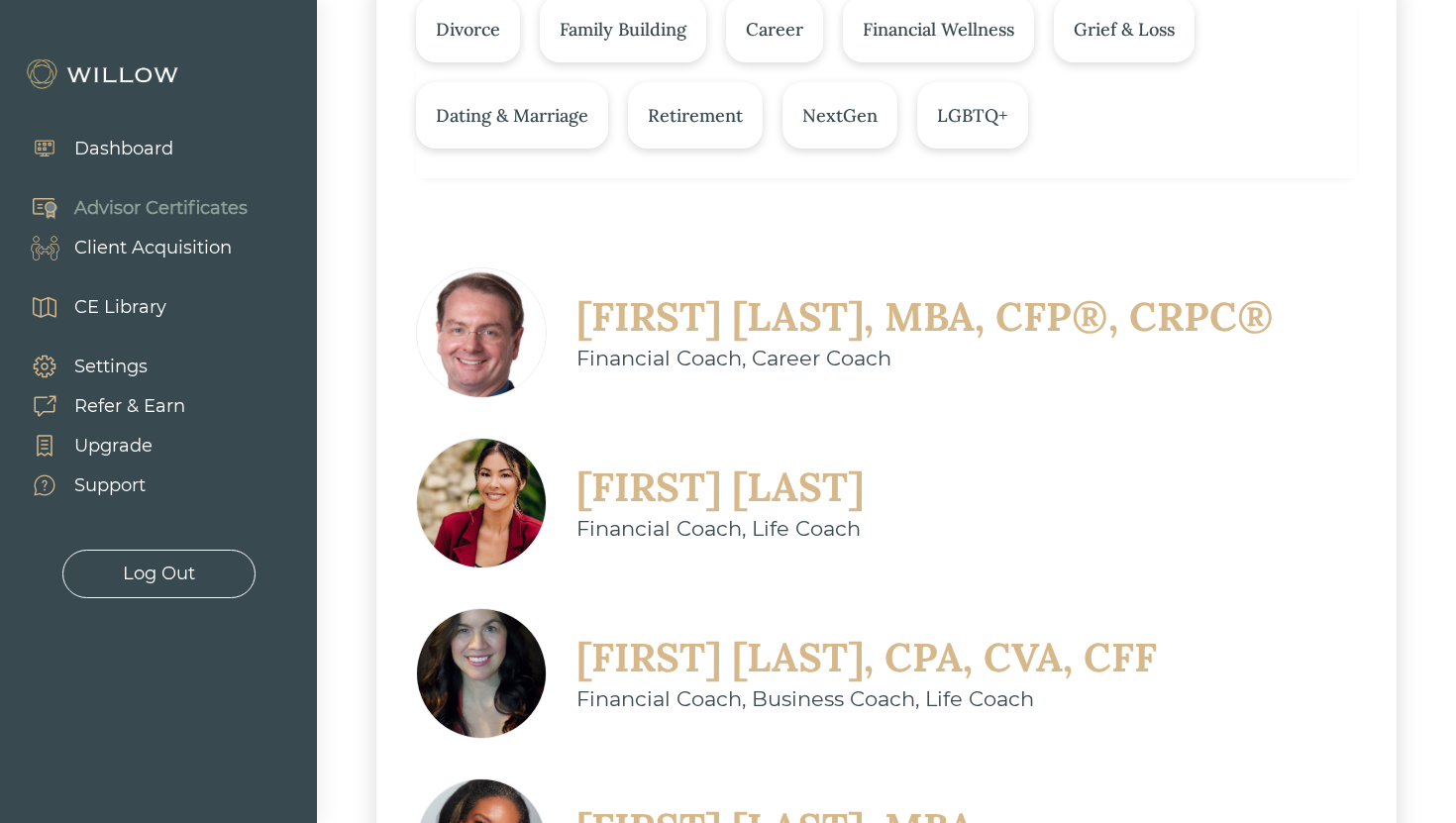 scroll, scrollTop: 404, scrollLeft: 0, axis: vertical 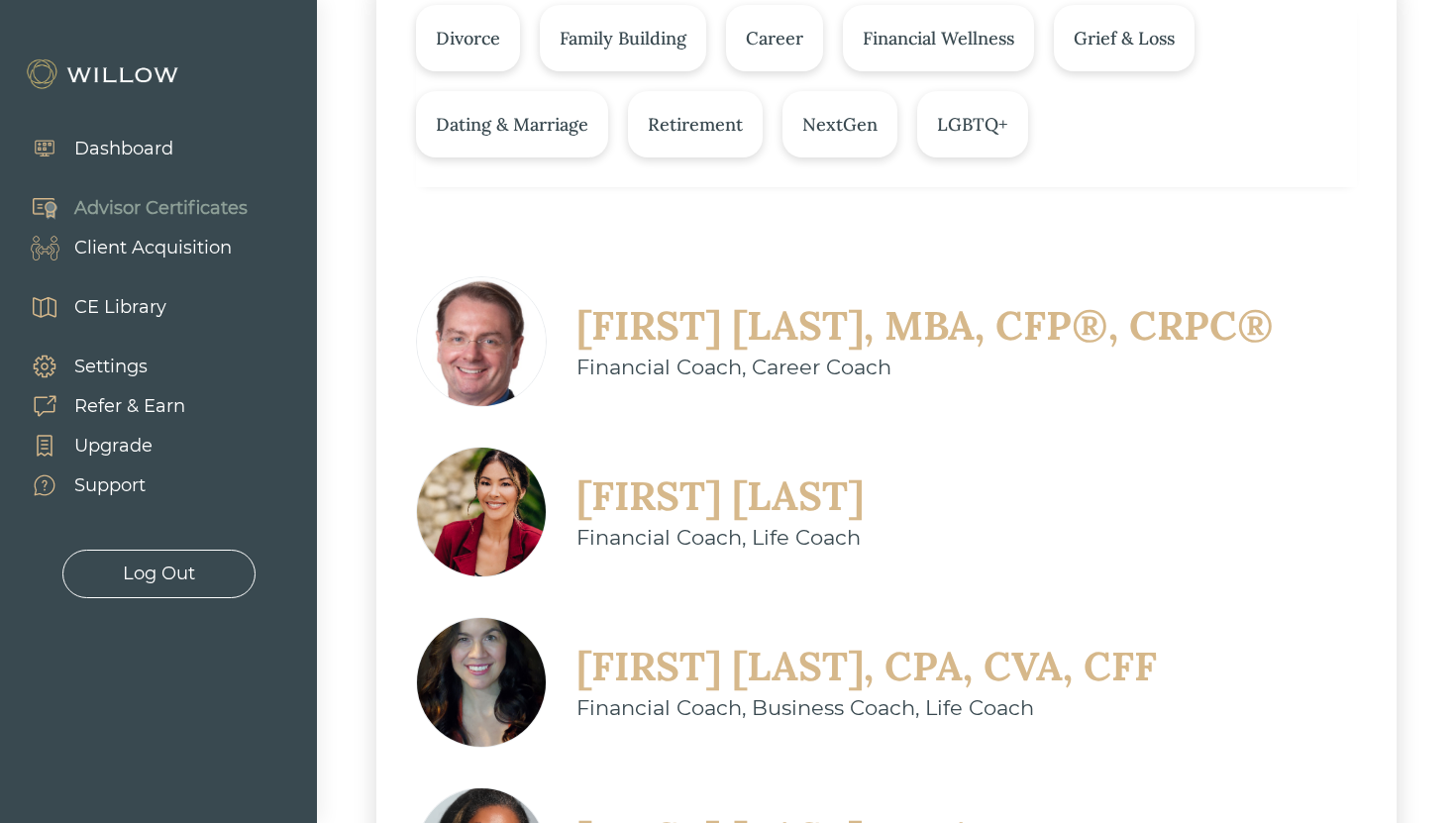 click on "[FIRST]   [LAST]" at bounding box center (720, 496) 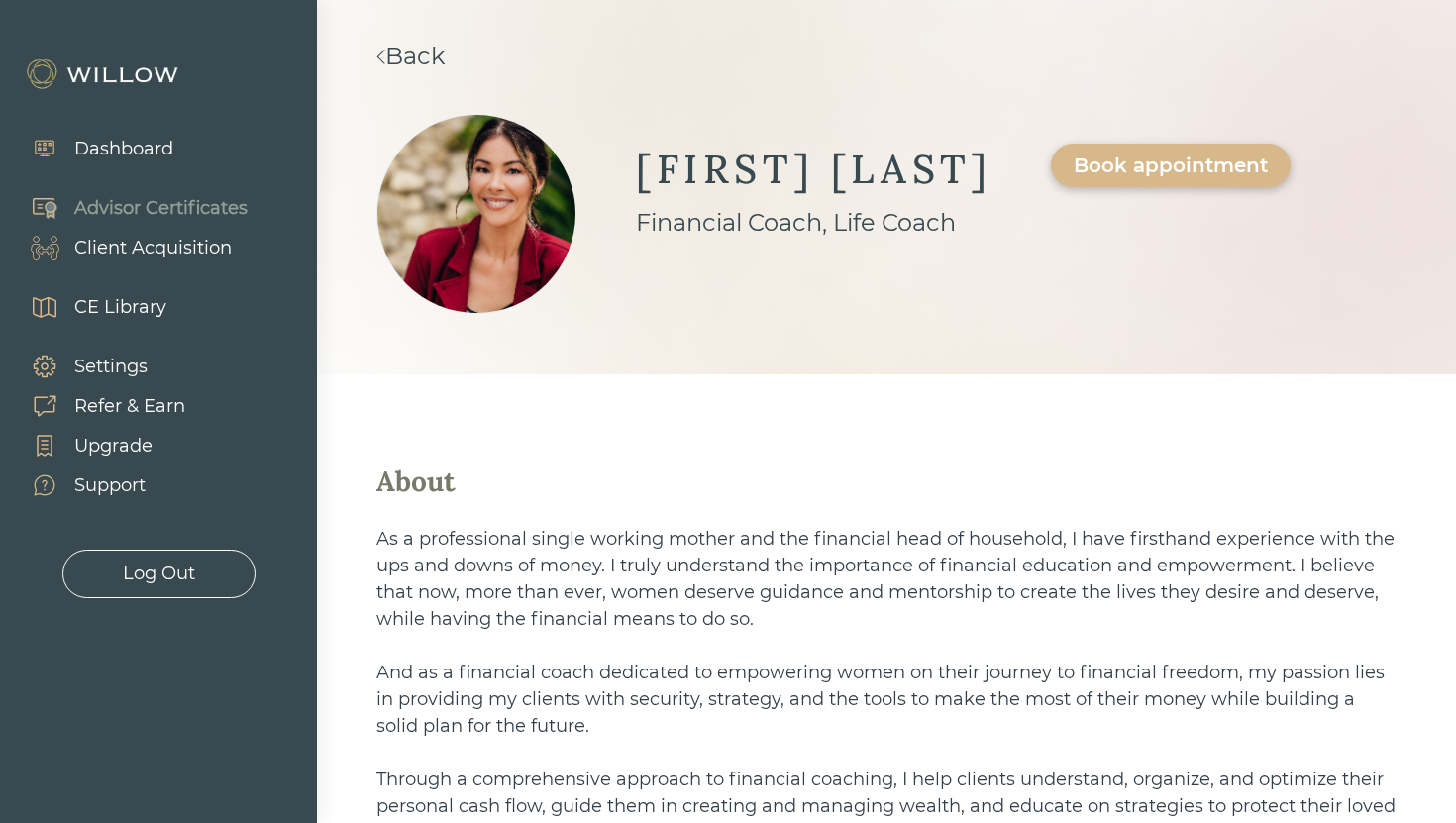 scroll, scrollTop: 0, scrollLeft: 0, axis: both 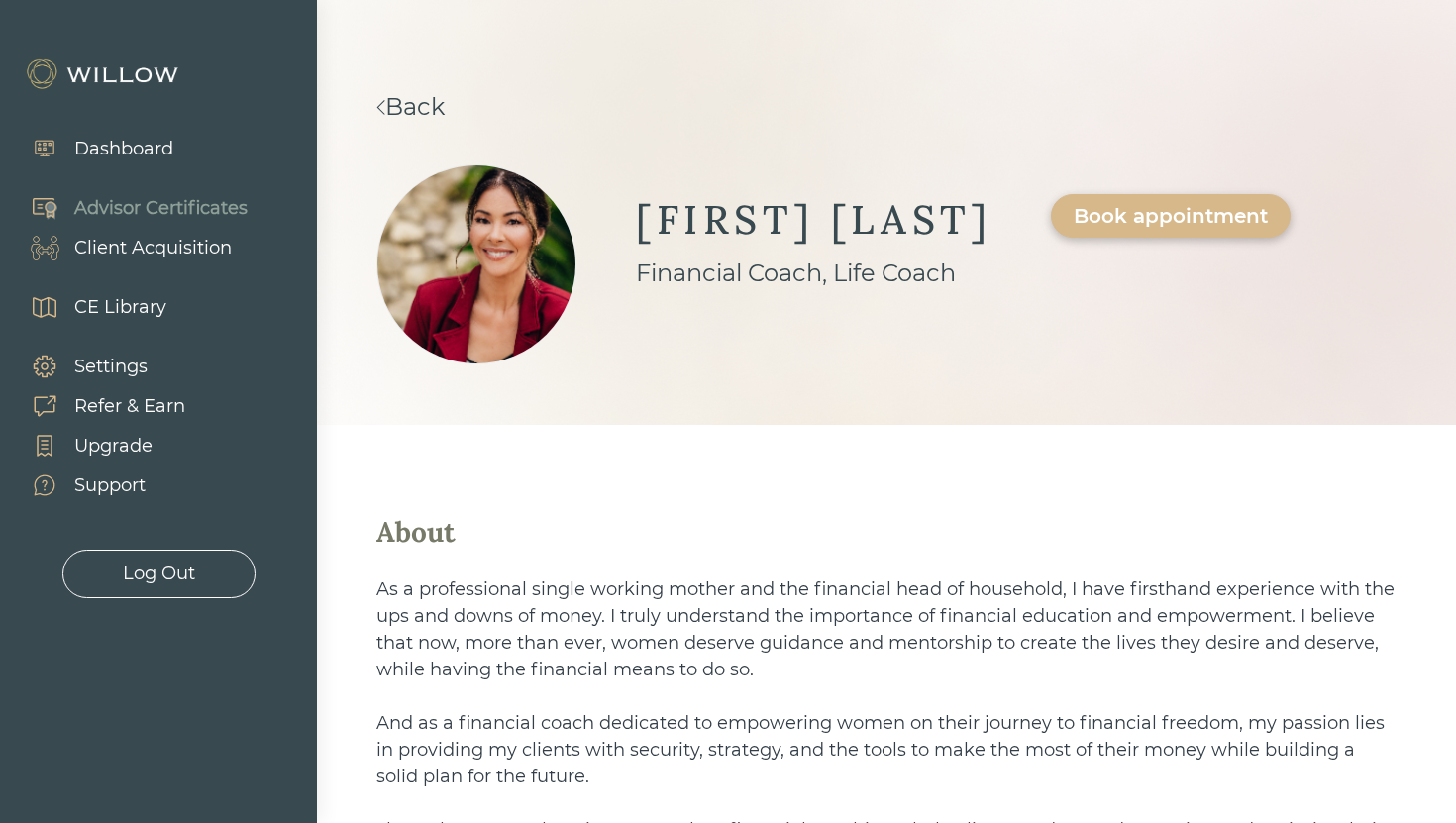 click on "Back" at bounding box center (410, 106) 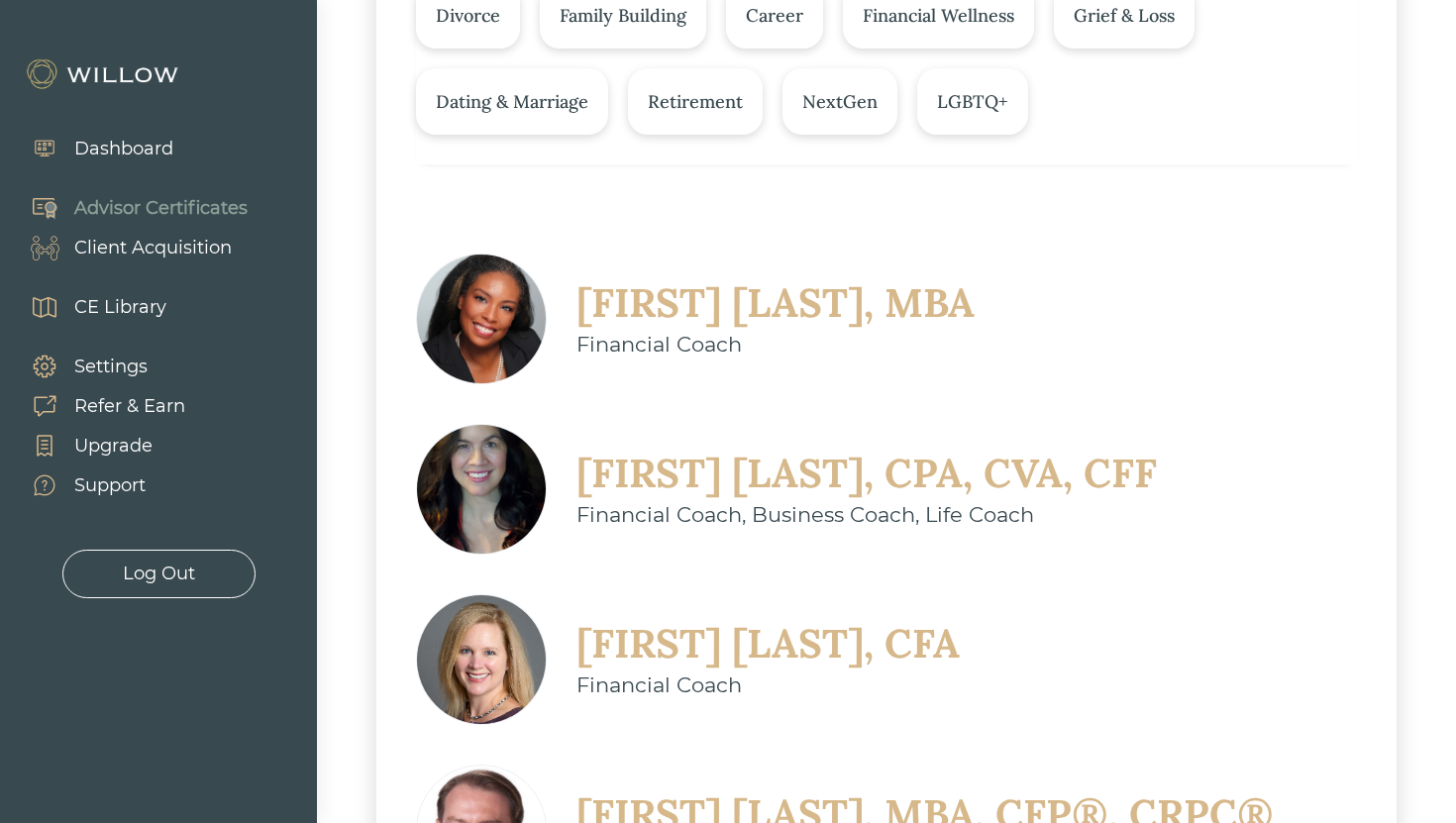 scroll, scrollTop: 412, scrollLeft: 0, axis: vertical 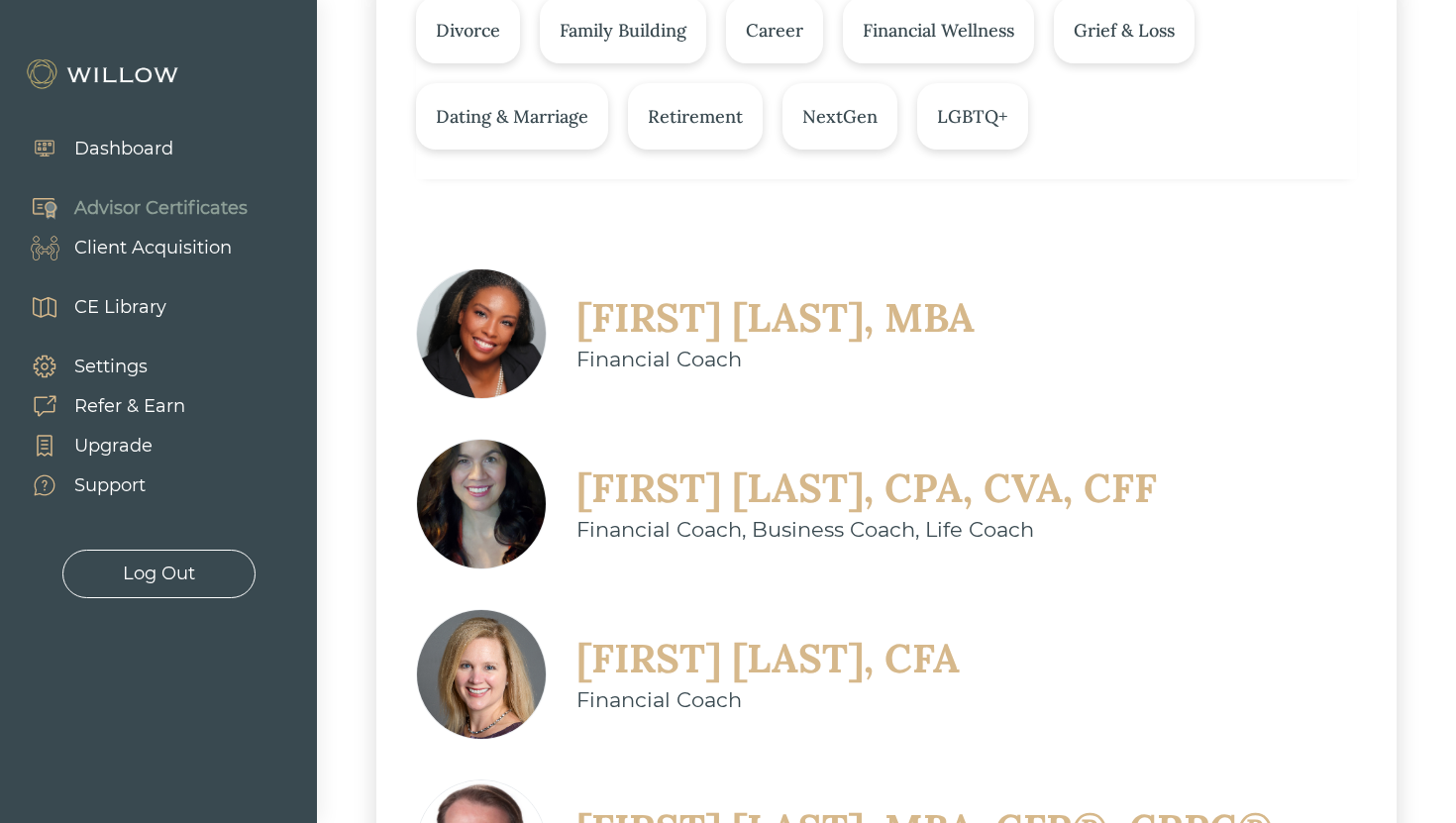 click on "[FIRST]   [LAST], MBA" at bounding box center (776, 318) 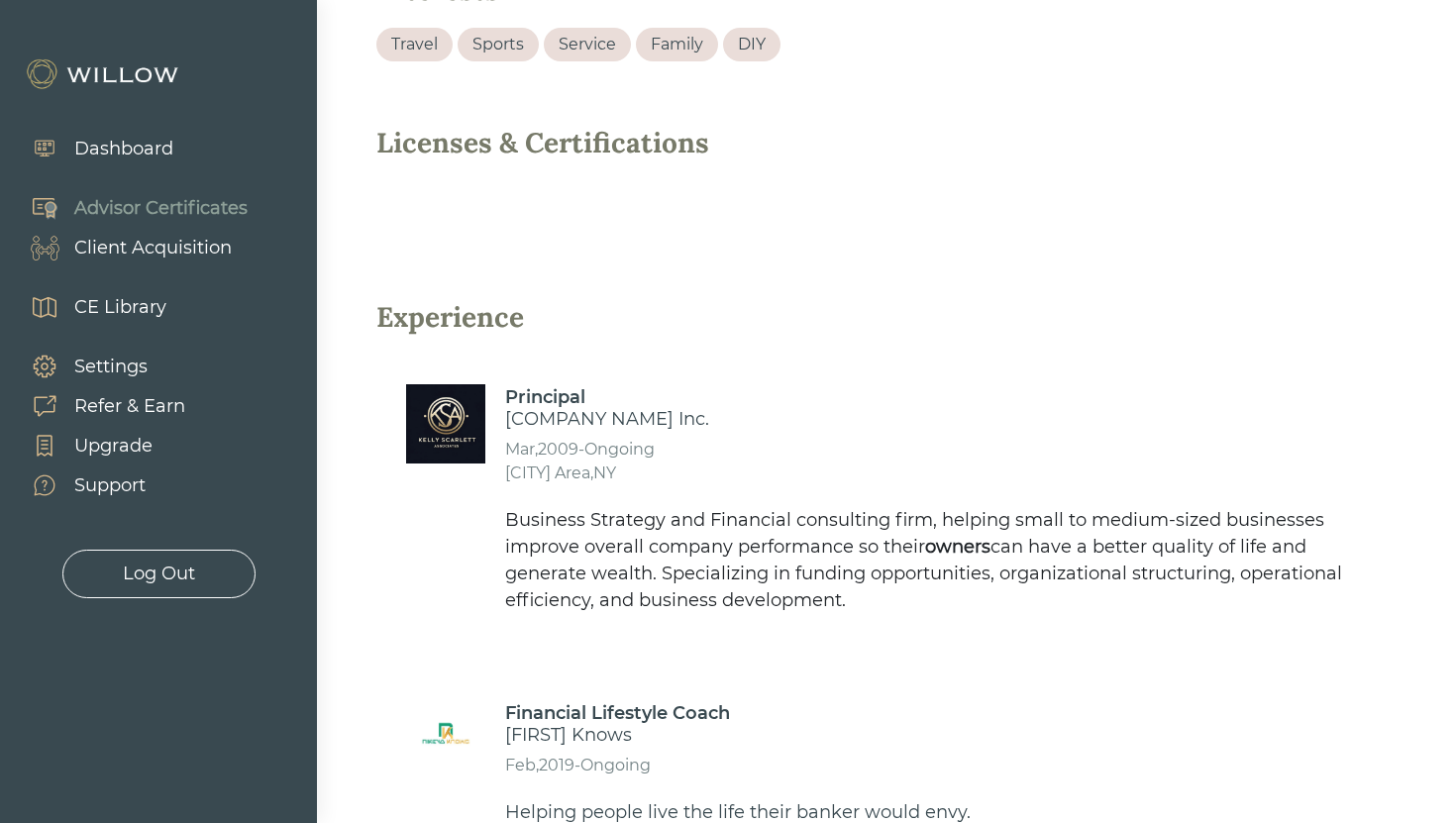 scroll, scrollTop: 1584, scrollLeft: 0, axis: vertical 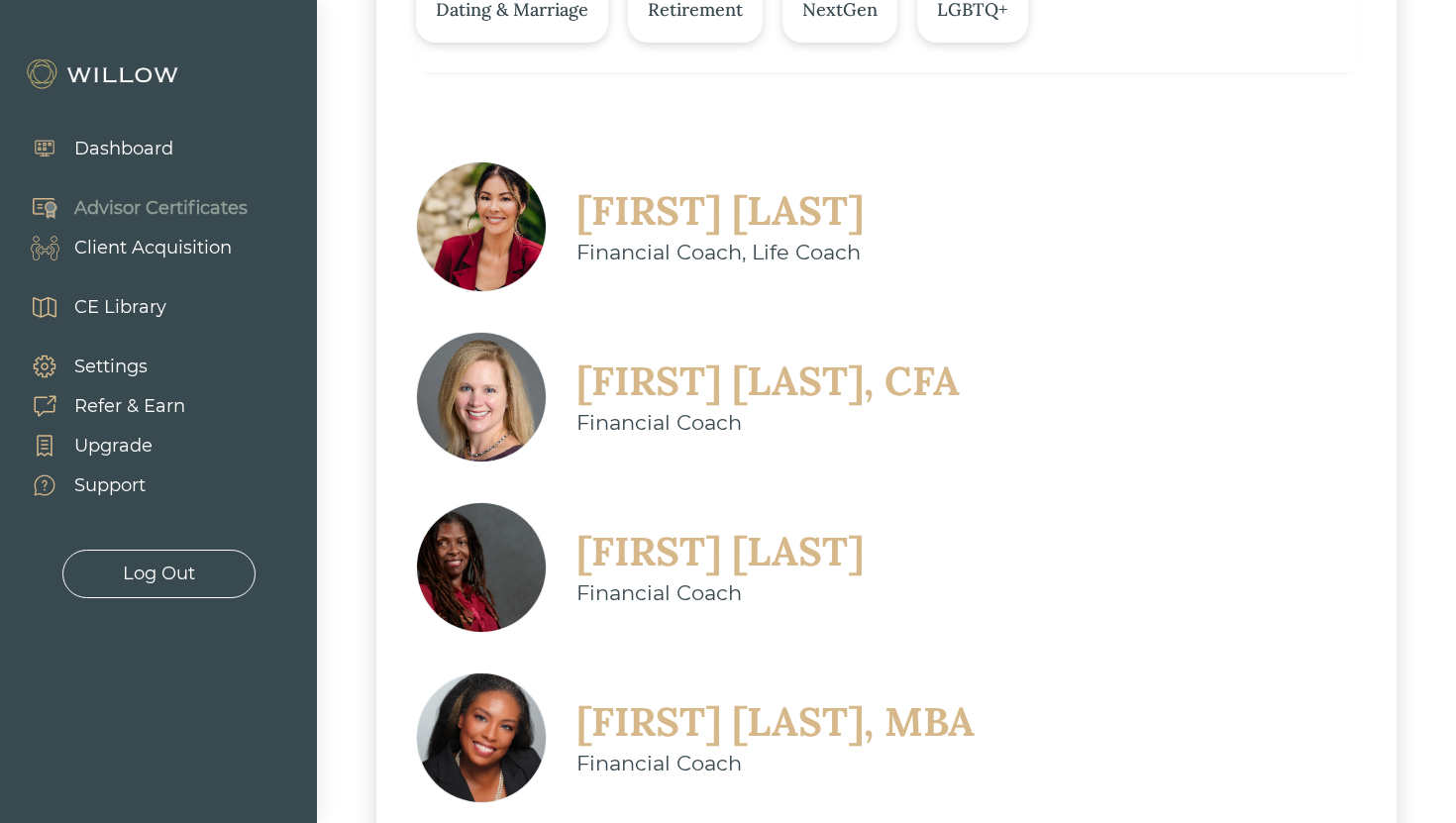 click on "[FIRST]   [LAST], CFA" at bounding box center (768, 381) 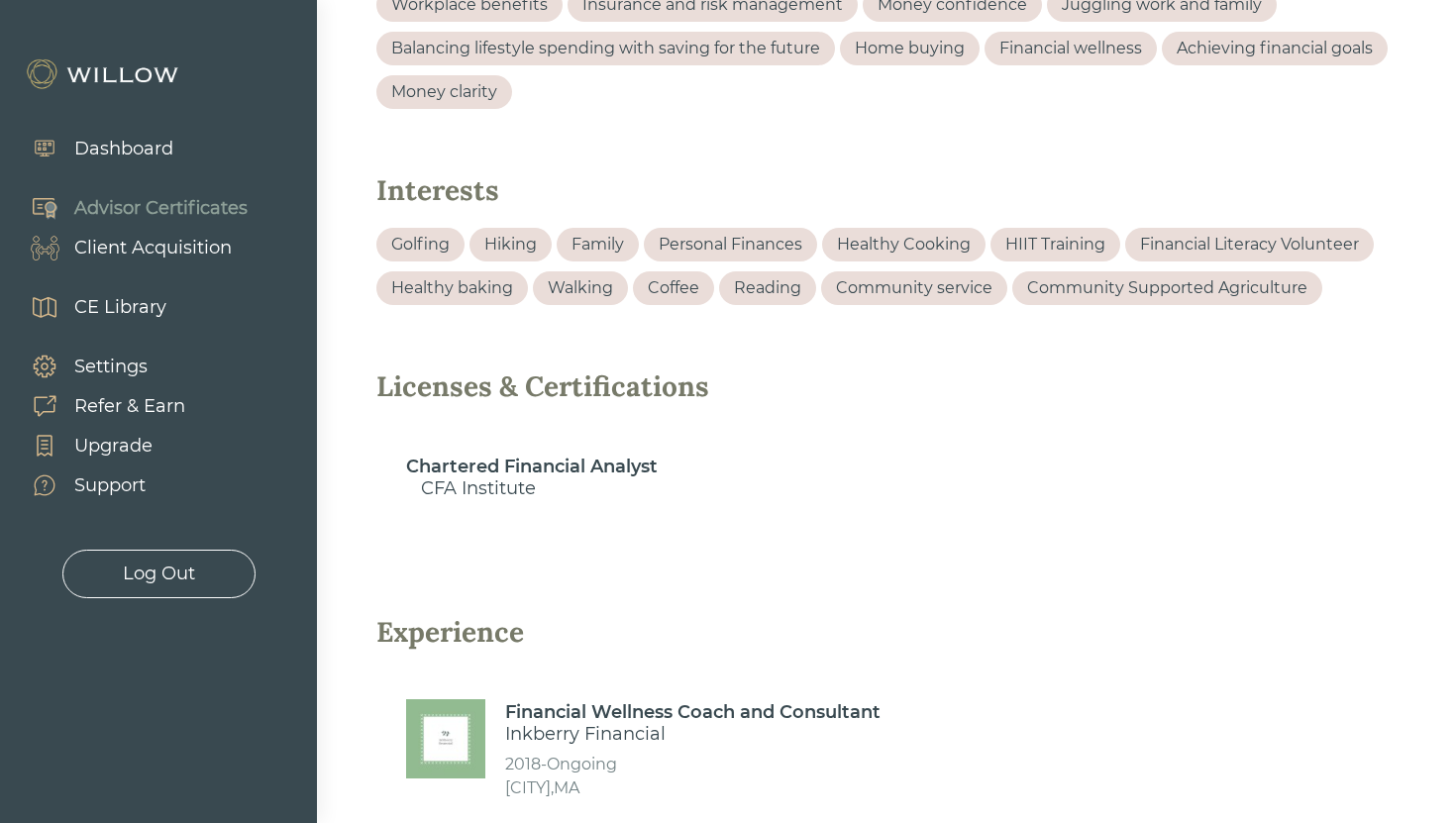 scroll, scrollTop: 1579, scrollLeft: 0, axis: vertical 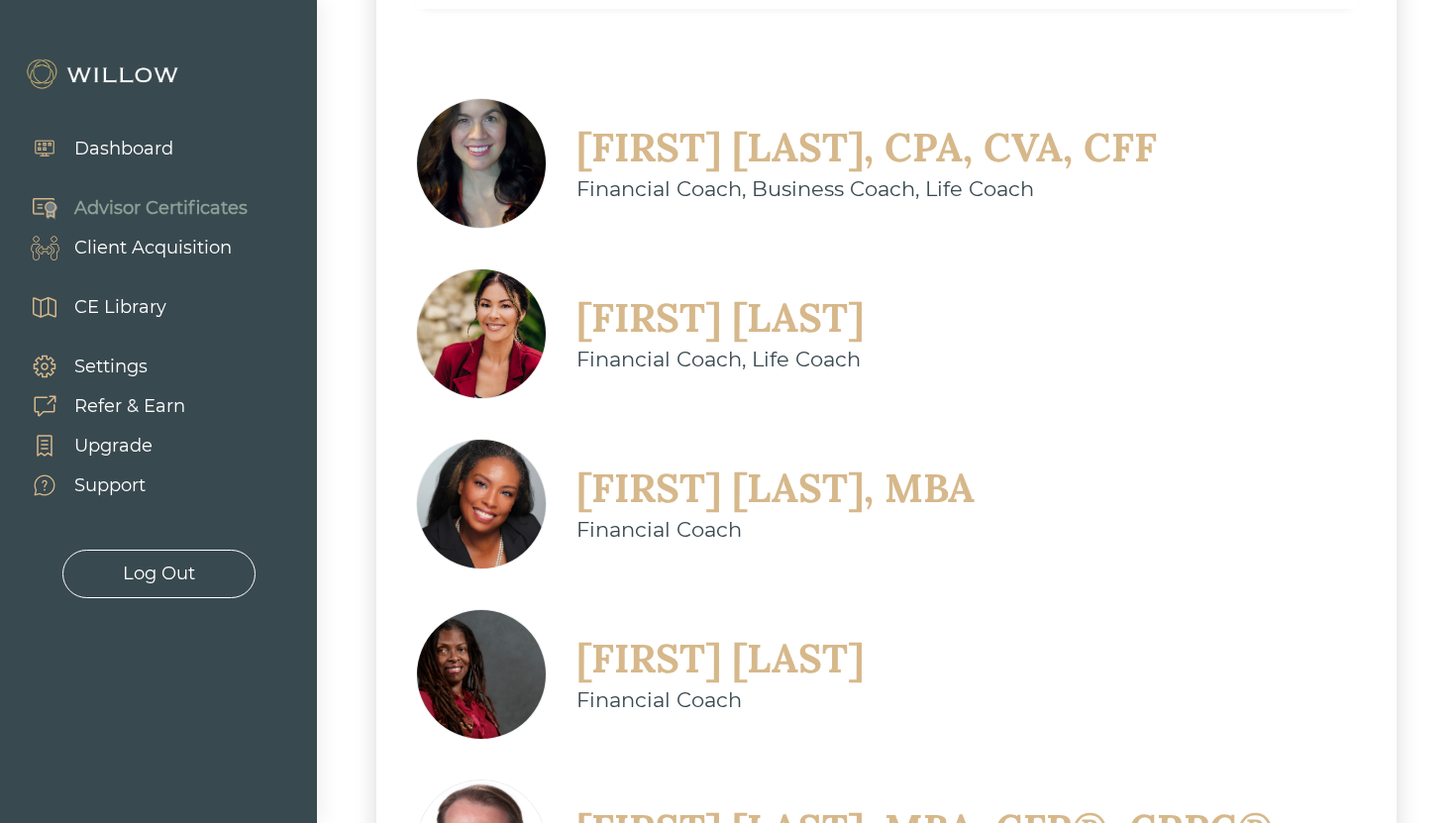click on "[FIRST]   [LAST], CPA, CVA, CFF" at bounding box center (867, 148) 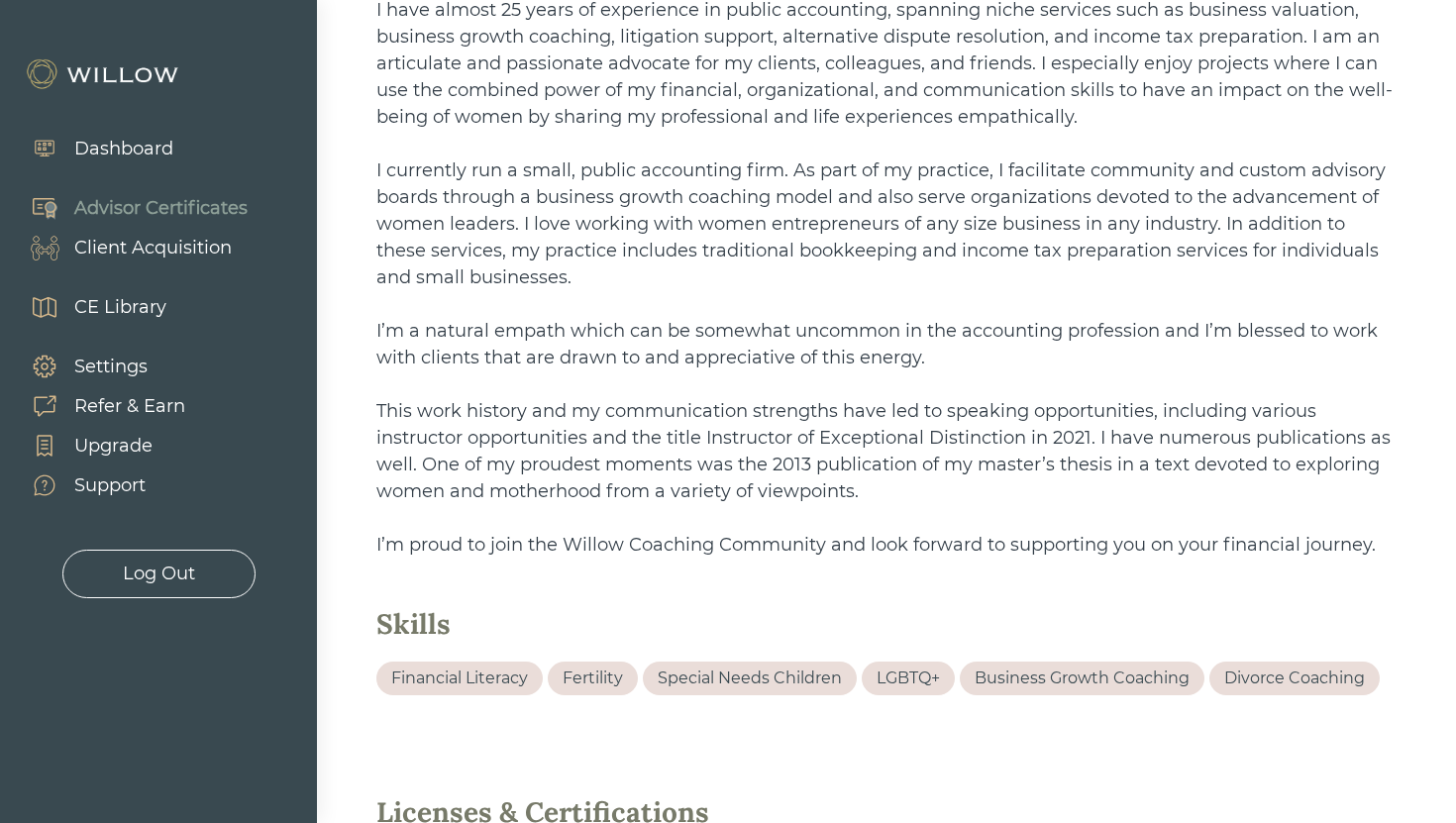 scroll, scrollTop: 861, scrollLeft: 0, axis: vertical 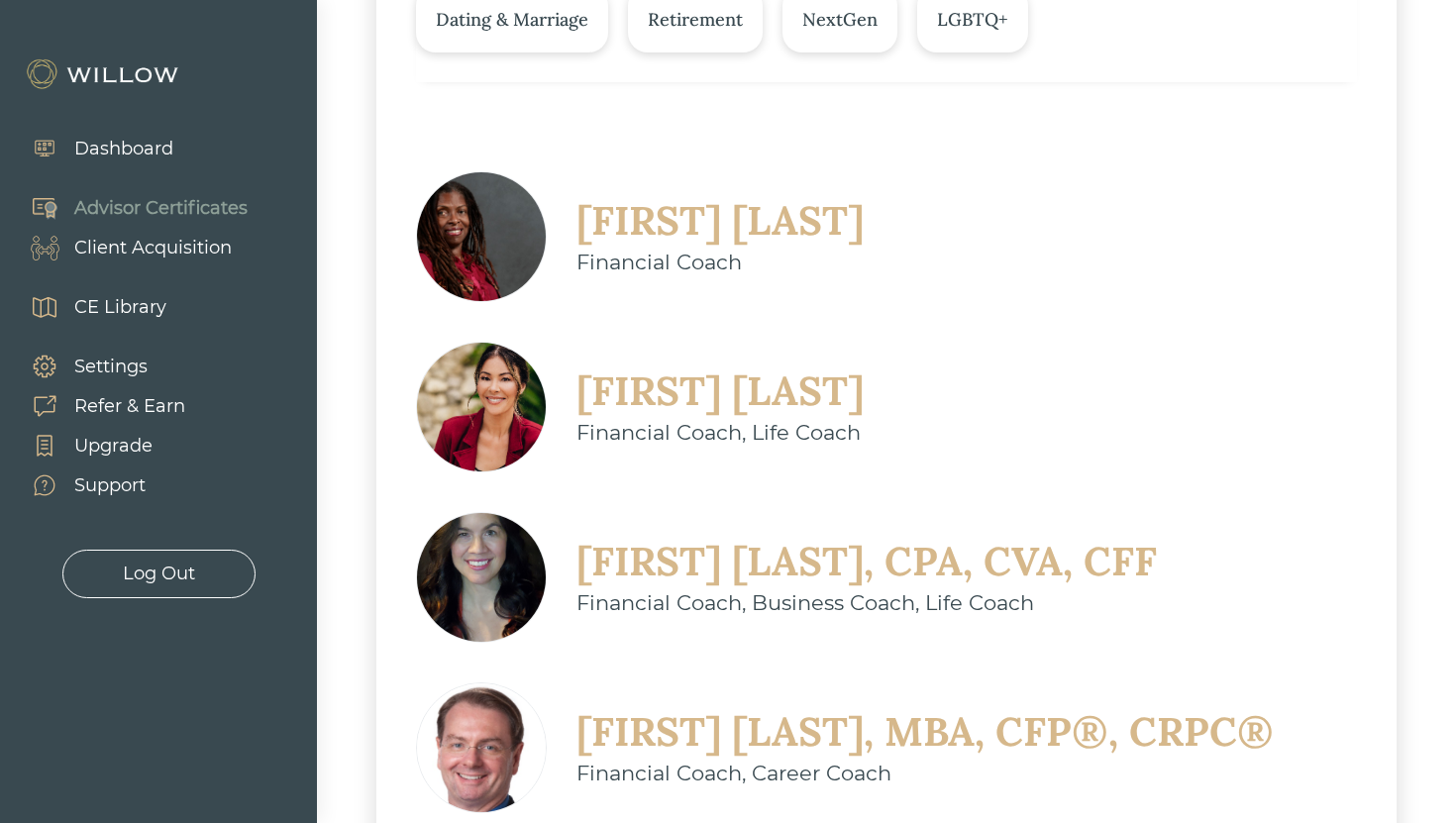 click on "[FIRST]   [LAST]" at bounding box center [720, 221] 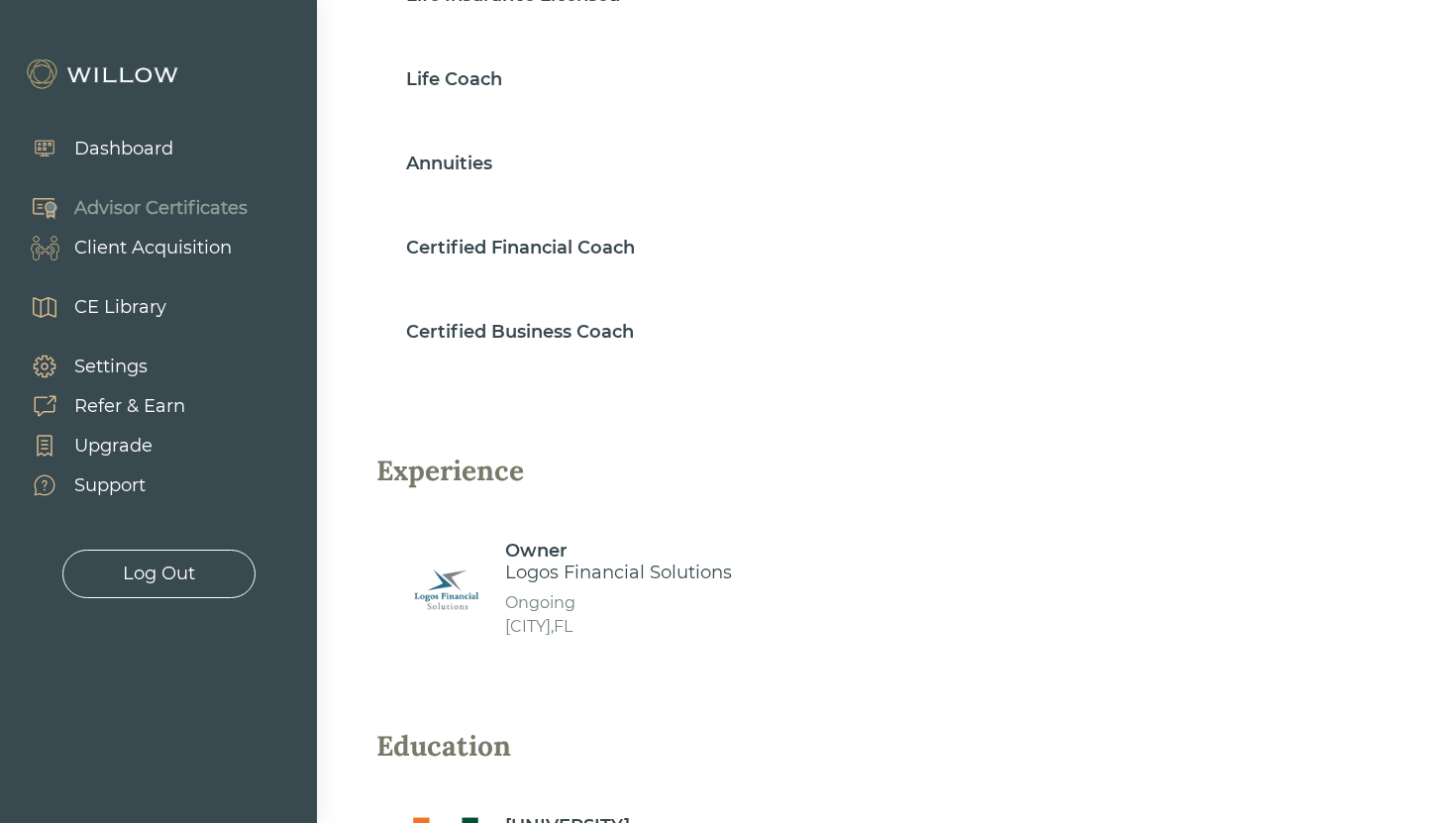 scroll, scrollTop: 1257, scrollLeft: 0, axis: vertical 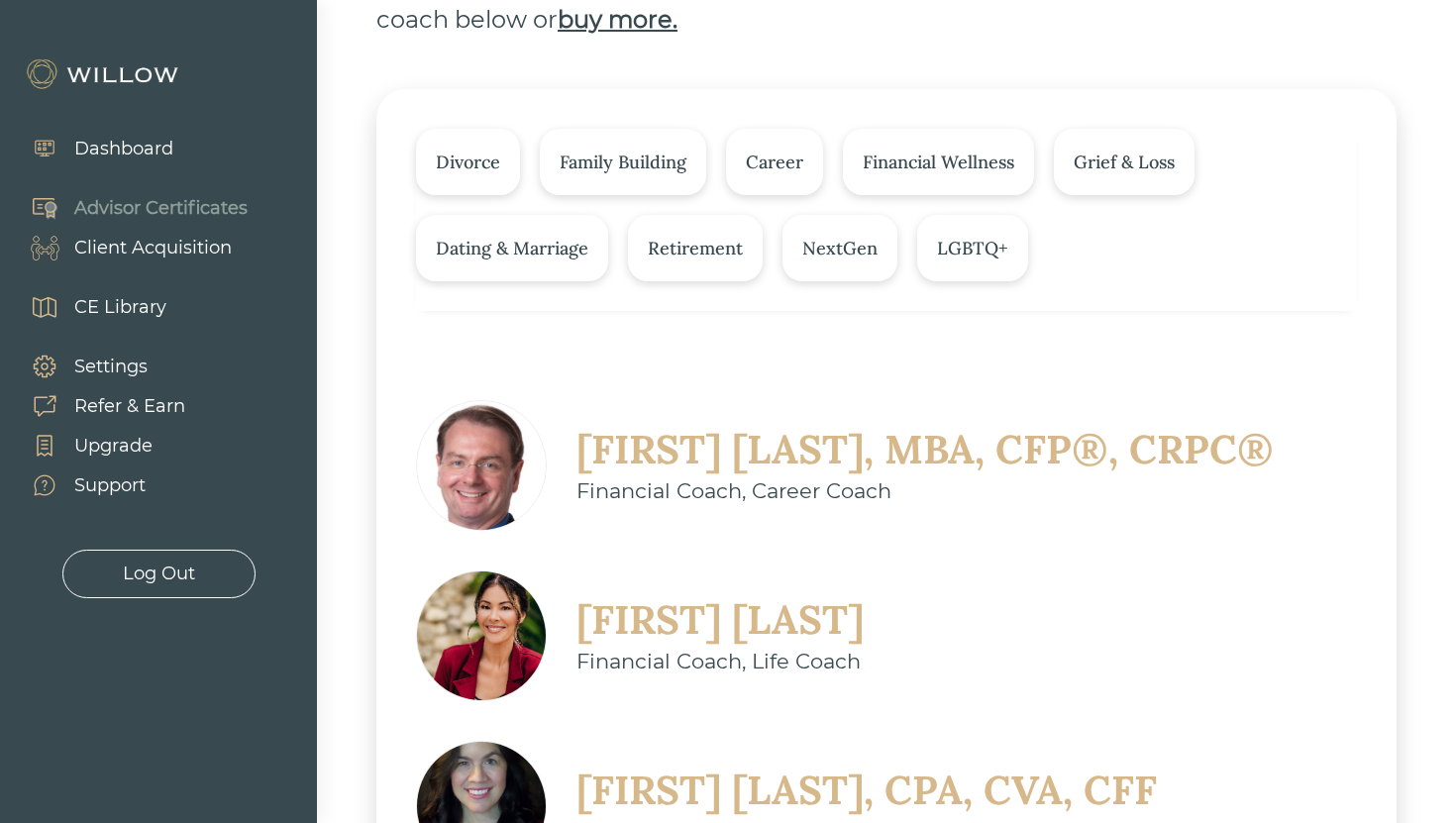 click on "[FIRST]   [LAST], MBA, CFP®, CRPC®" at bounding box center [925, 450] 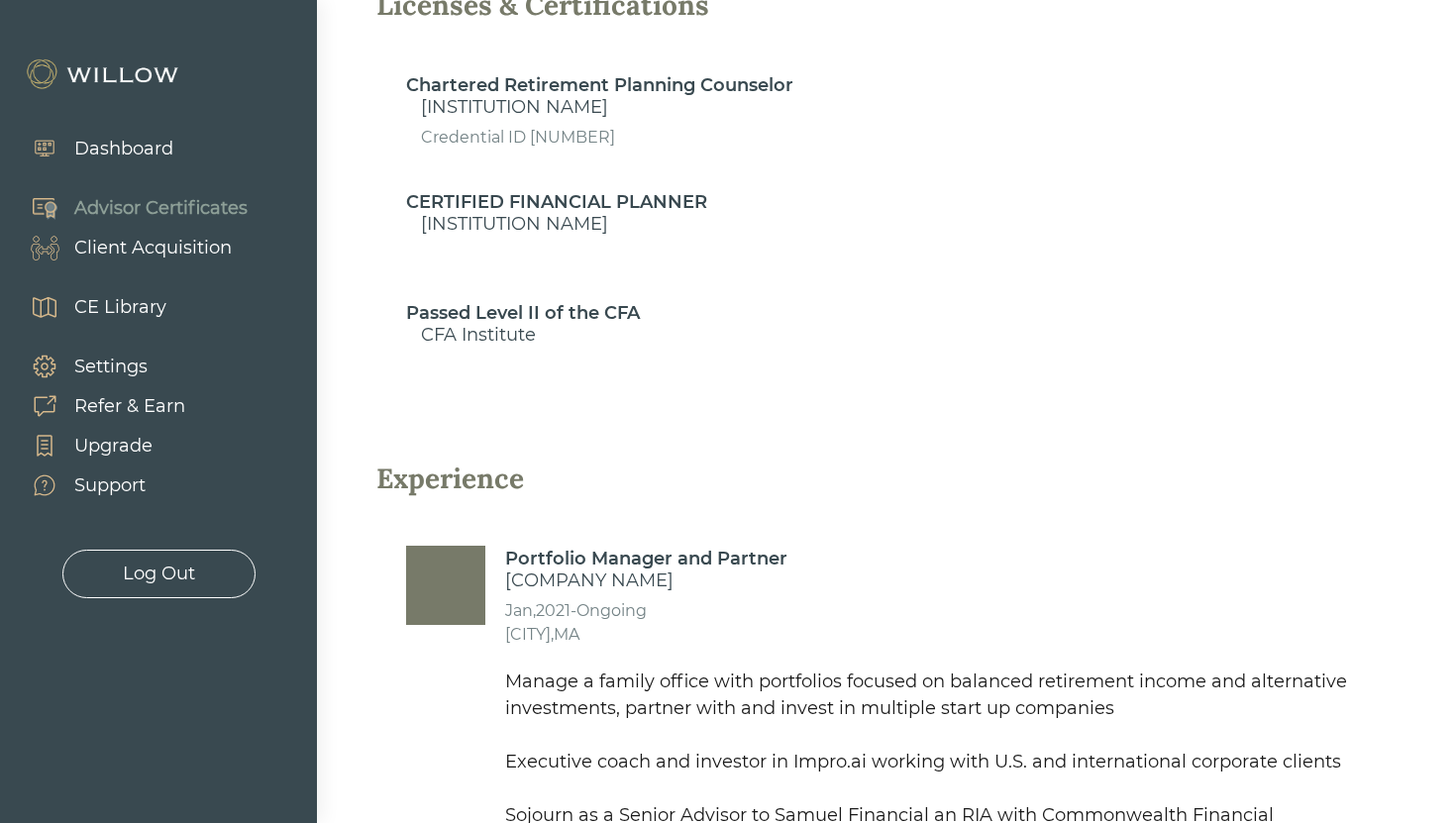 scroll, scrollTop: 1694, scrollLeft: 0, axis: vertical 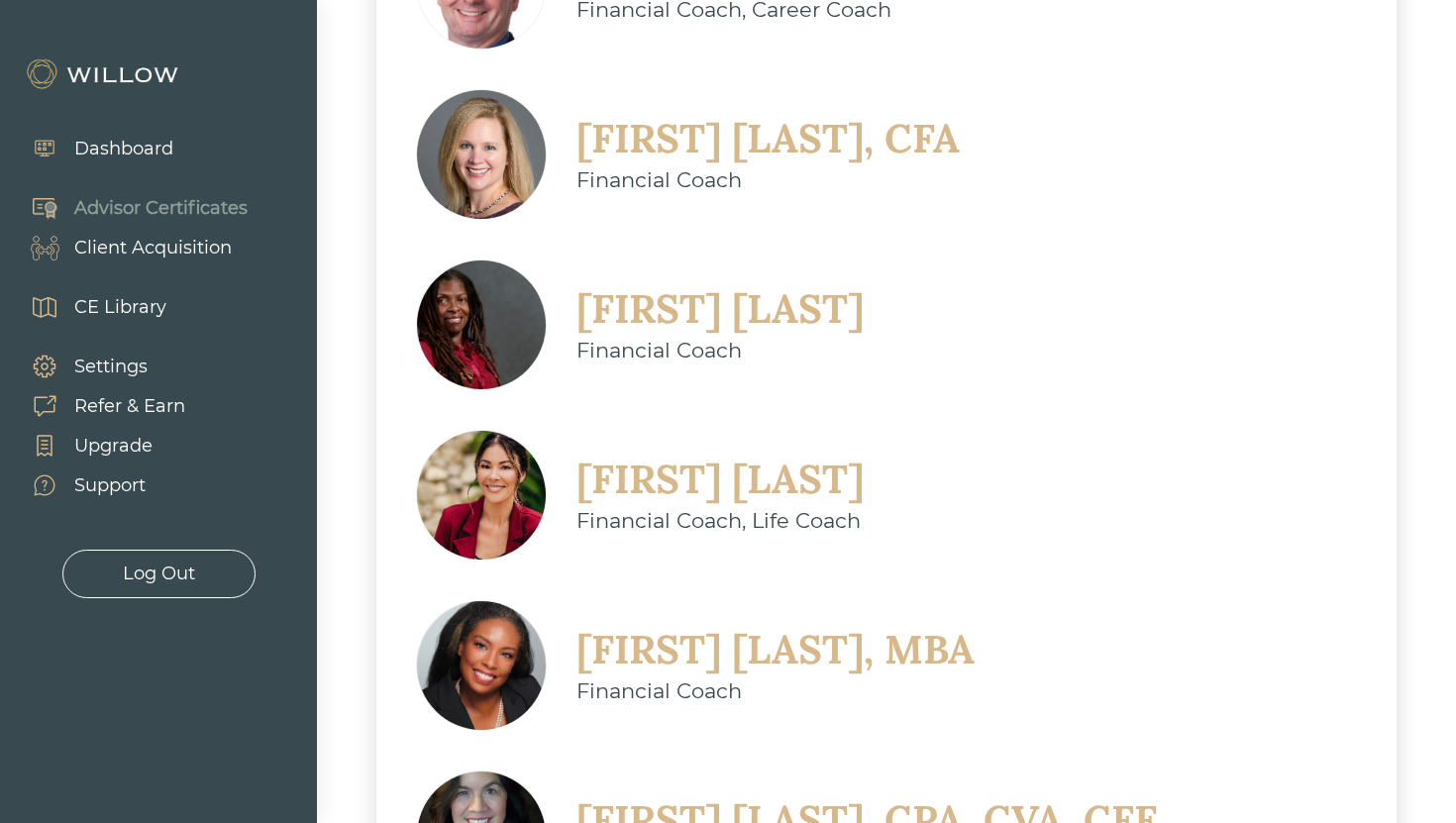click on "[FIRST]   [LAST]" at bounding box center [720, 479] 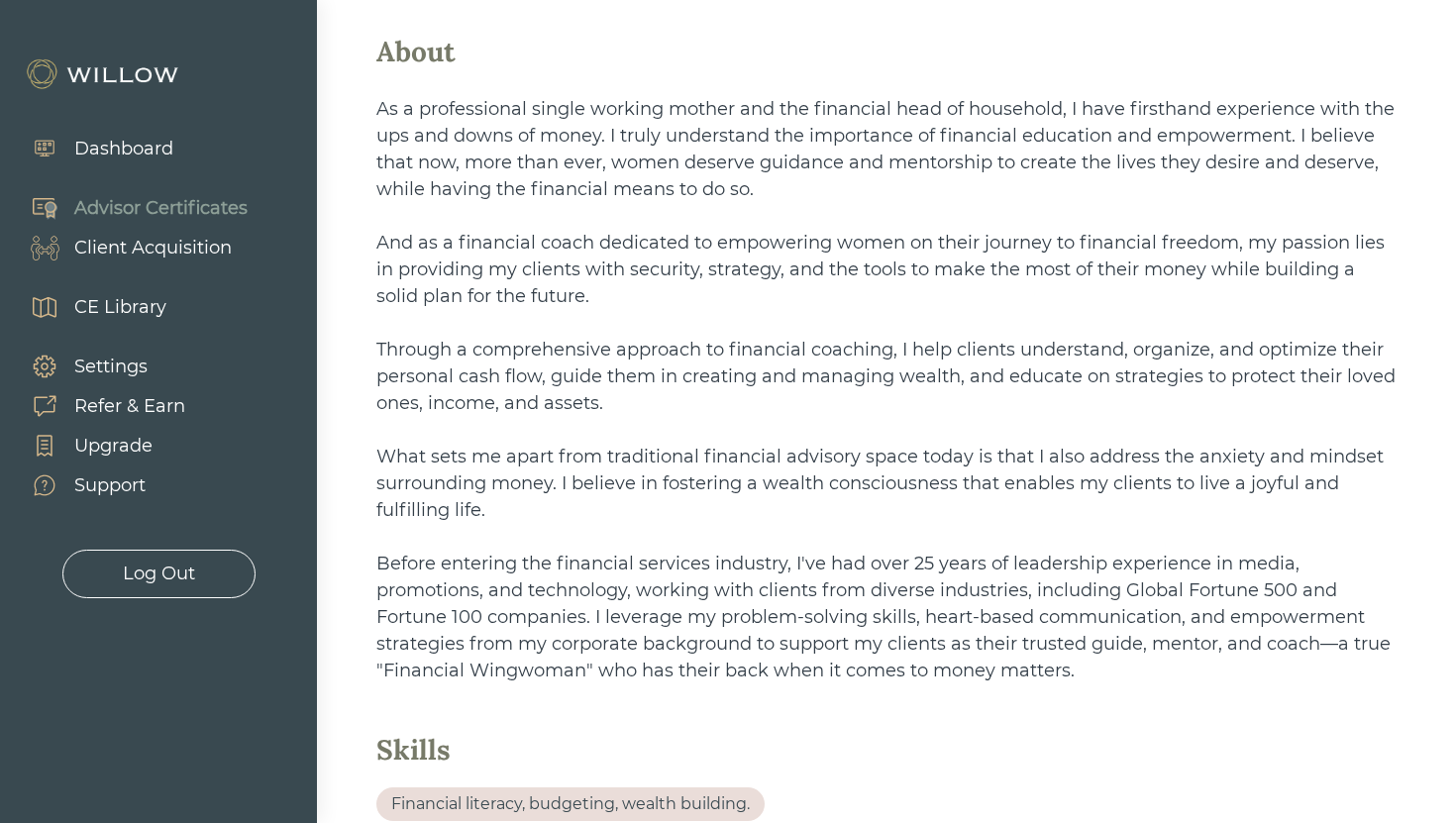 scroll, scrollTop: 0, scrollLeft: 0, axis: both 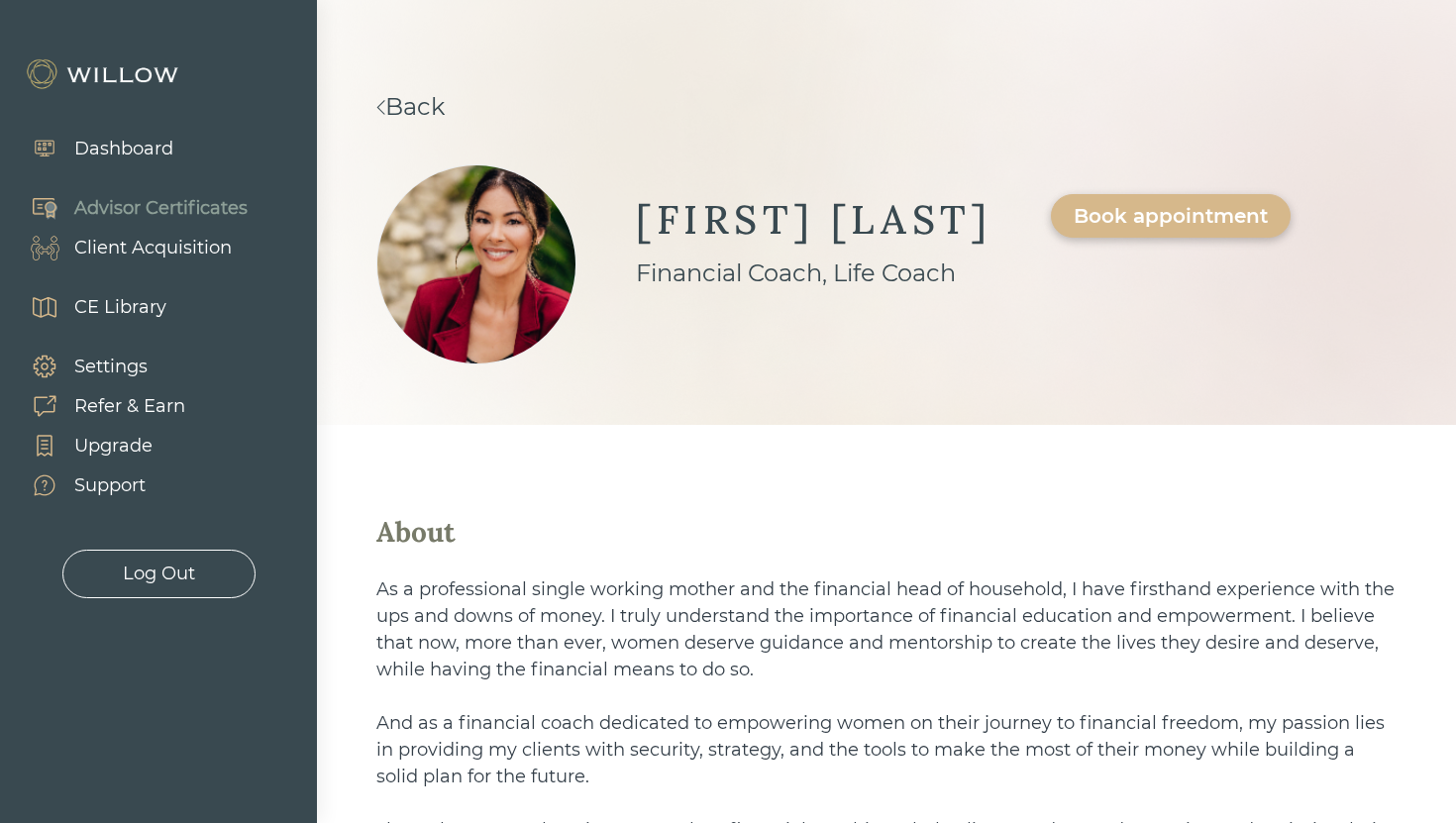 click on "Book appointment" at bounding box center [1171, 216] 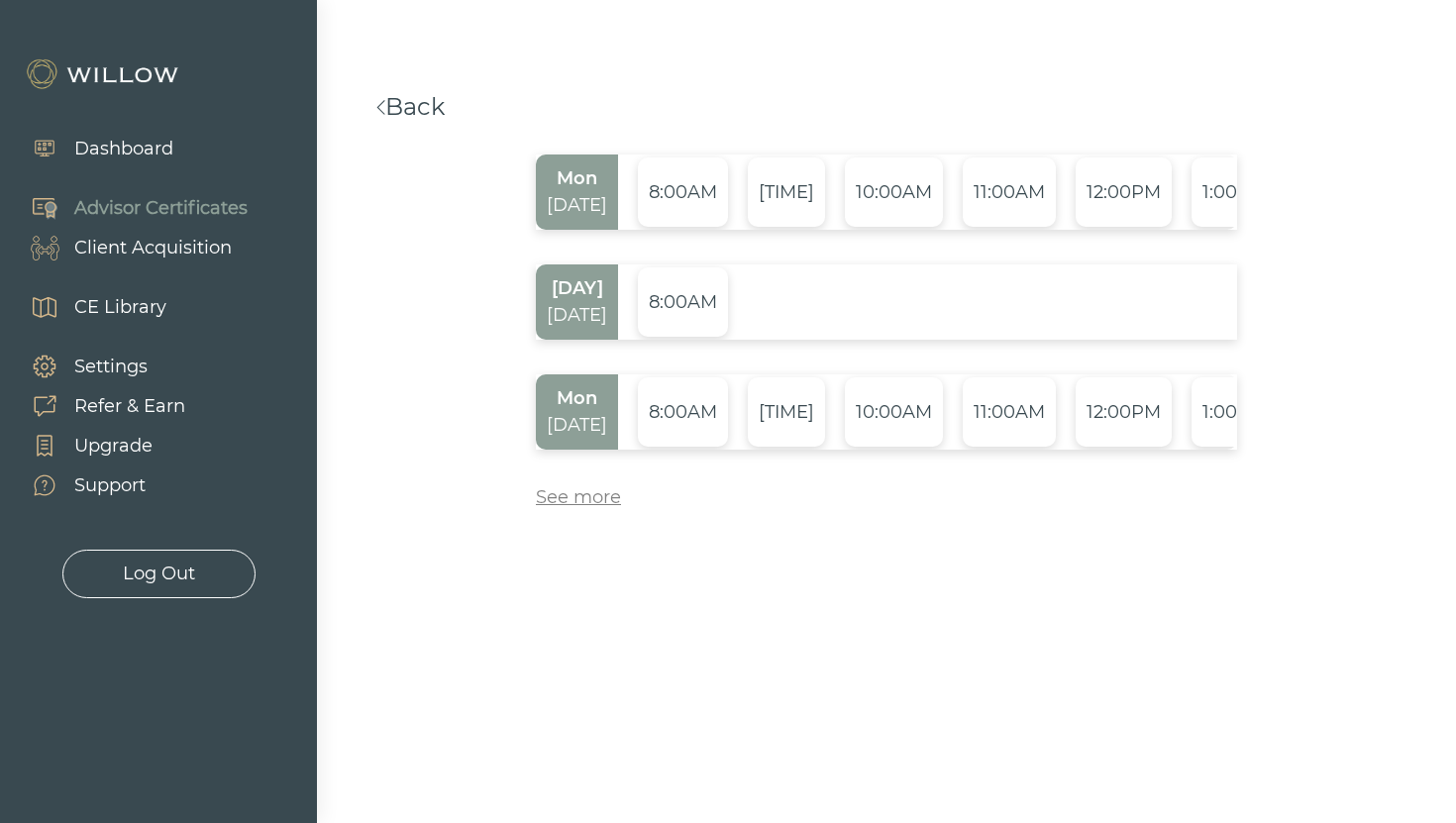 click on "See more" at bounding box center [578, 497] 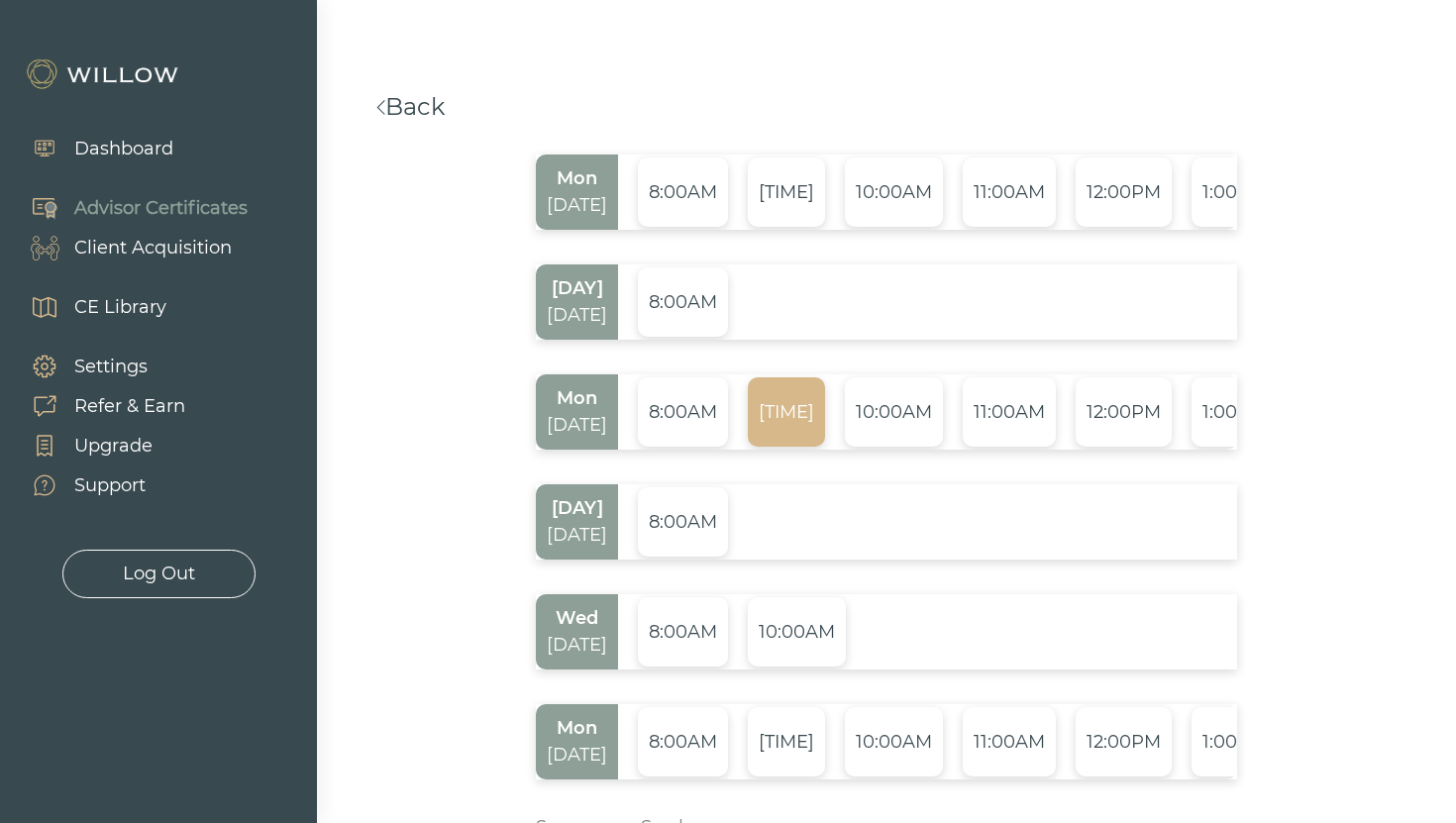 click on "[TIME]" at bounding box center (786, 412) 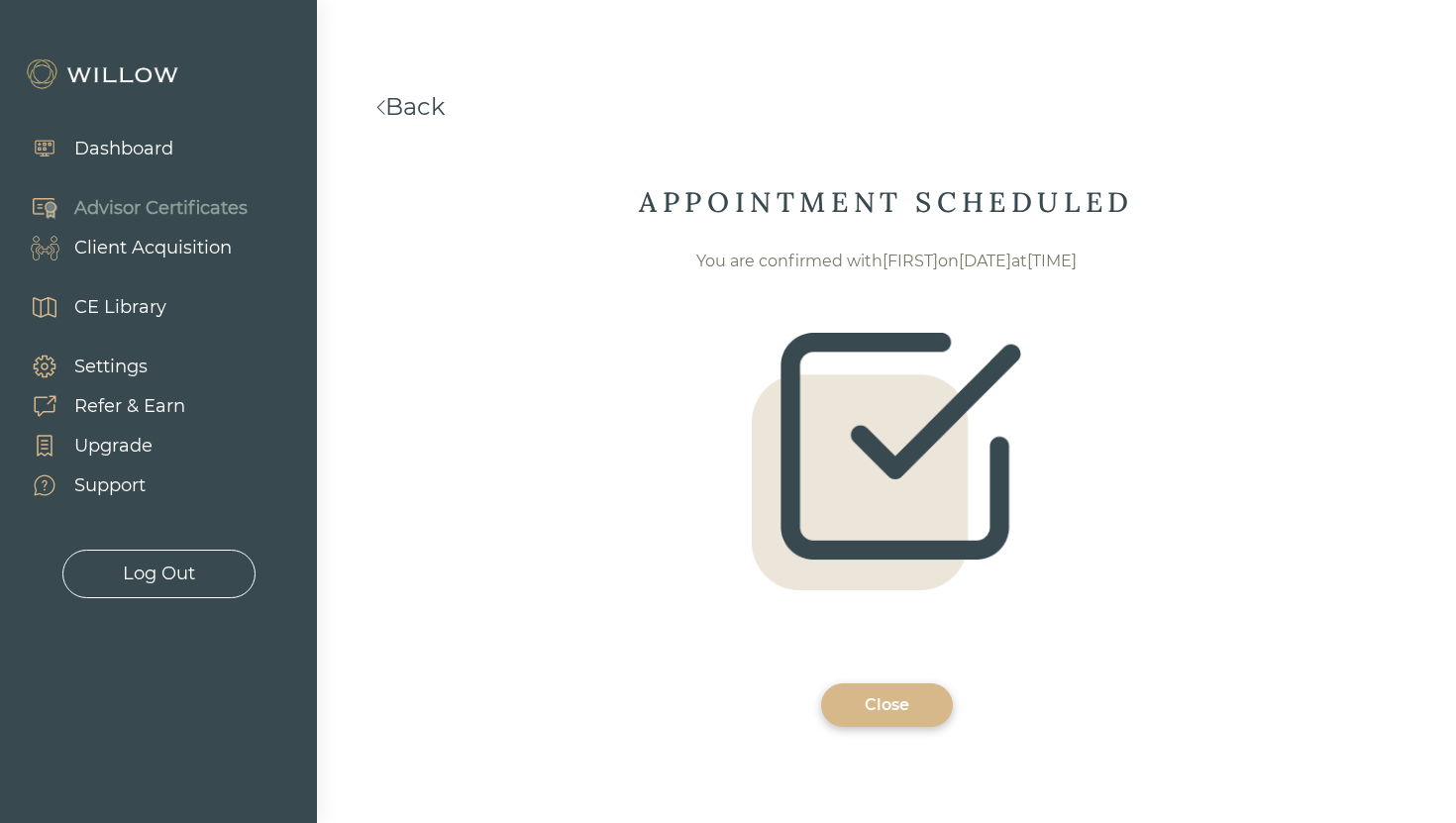 click on "Close" at bounding box center (886, 705) 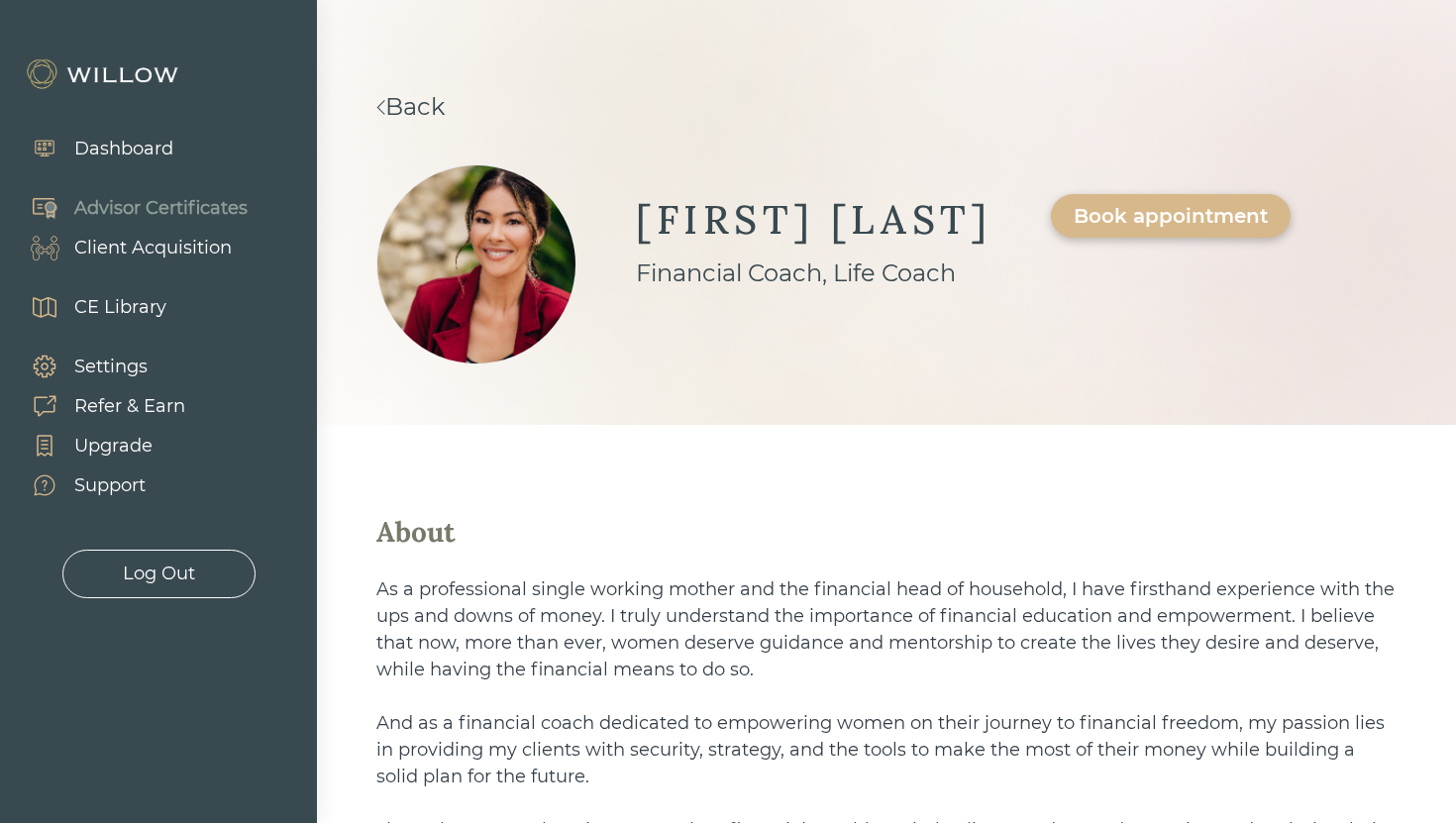 click on "Back" at bounding box center (410, 106) 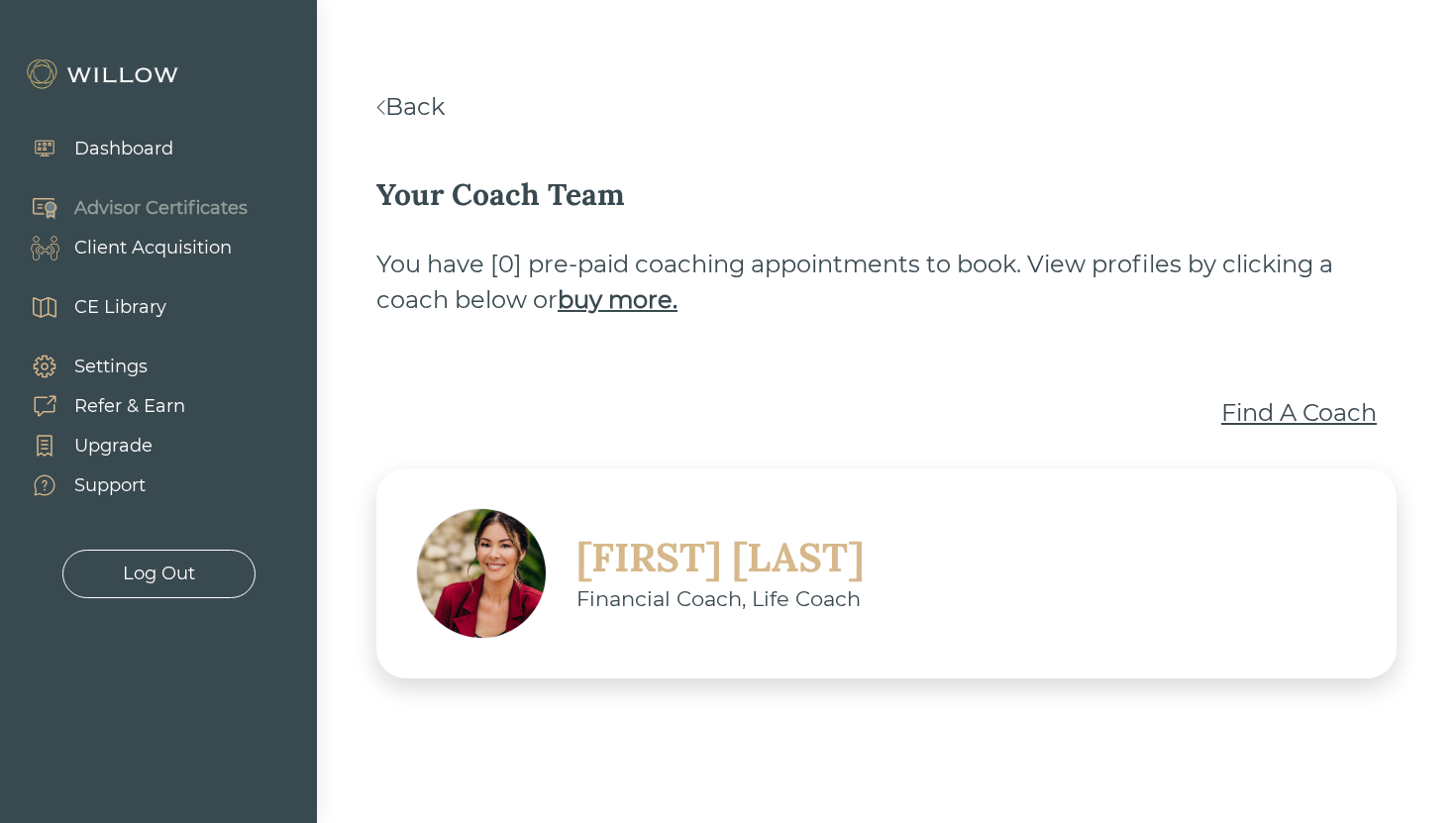 click on "Dashboard" at bounding box center (124, 149) 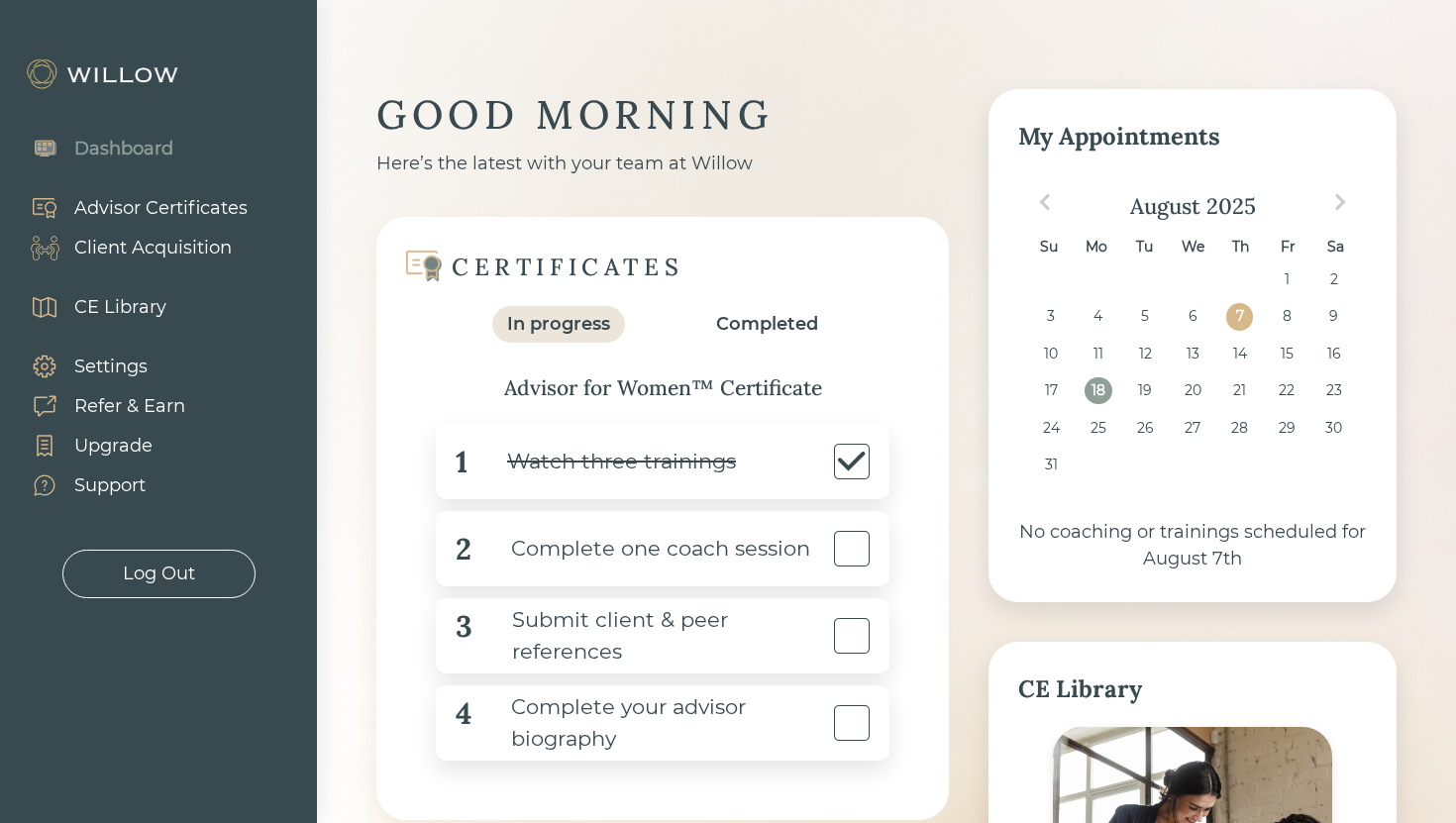 click on "Watch three trainings" at bounding box center [601, 462] 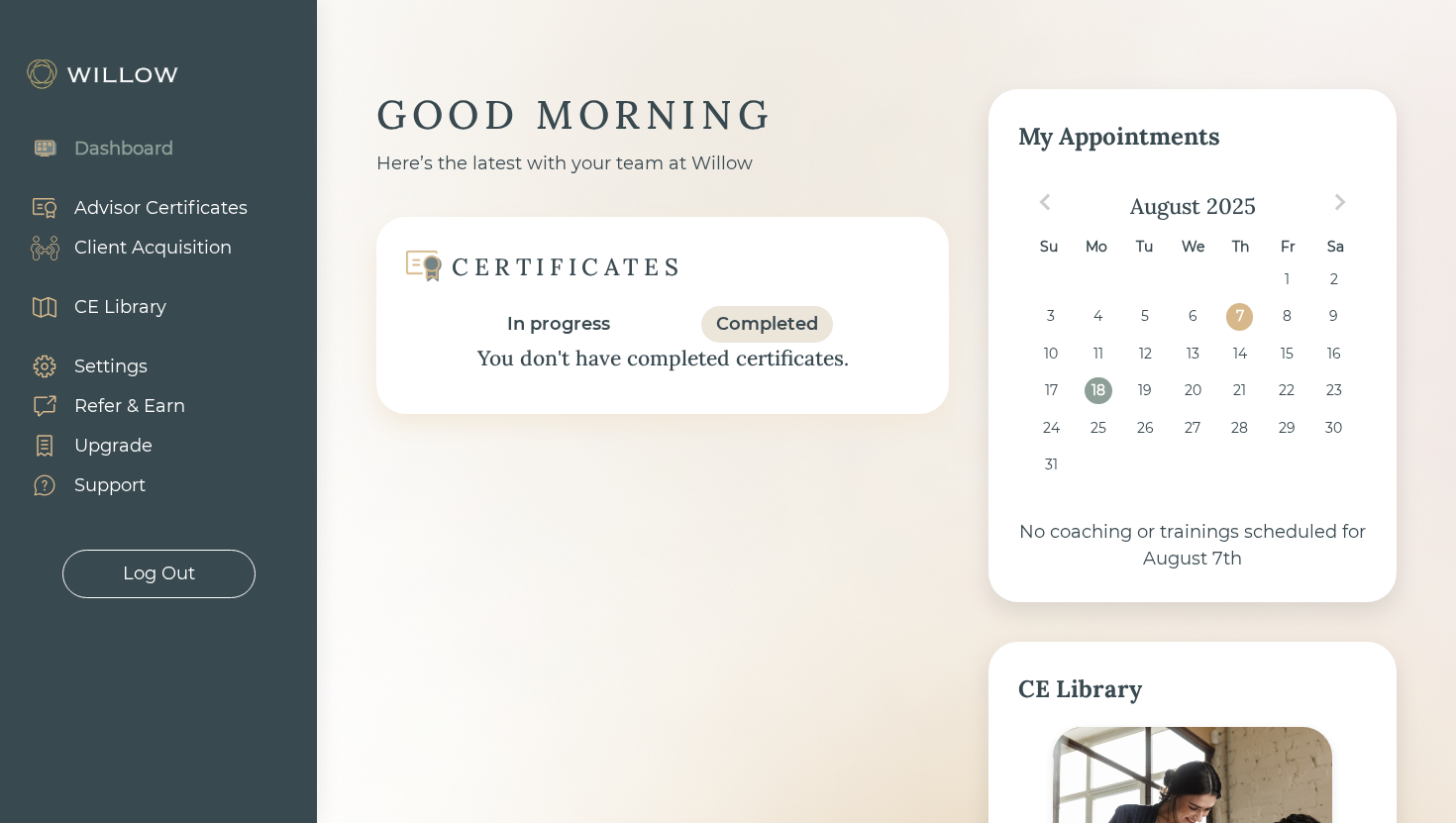 click on "In progress" at bounding box center (559, 324) 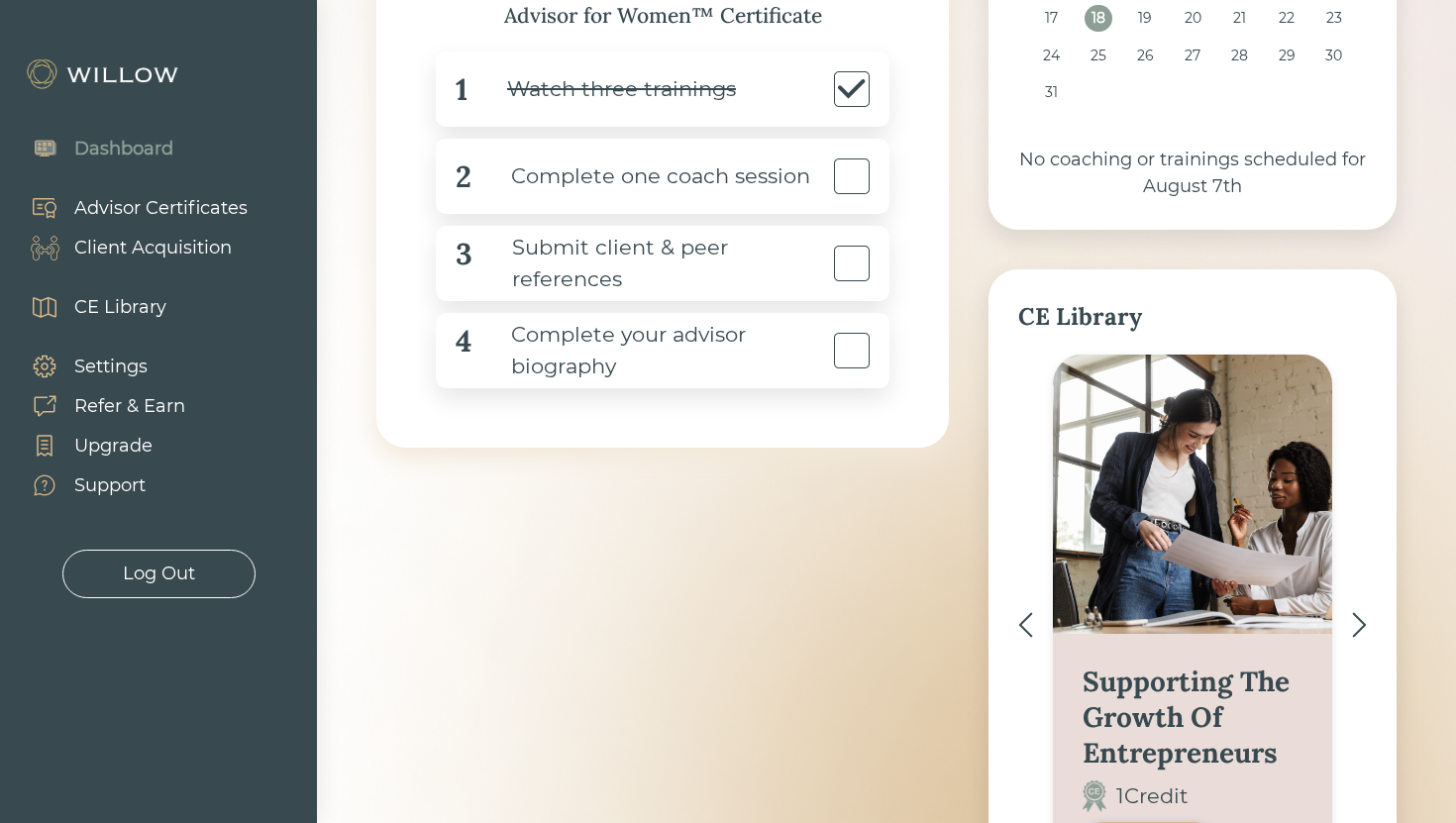 scroll, scrollTop: 0, scrollLeft: 0, axis: both 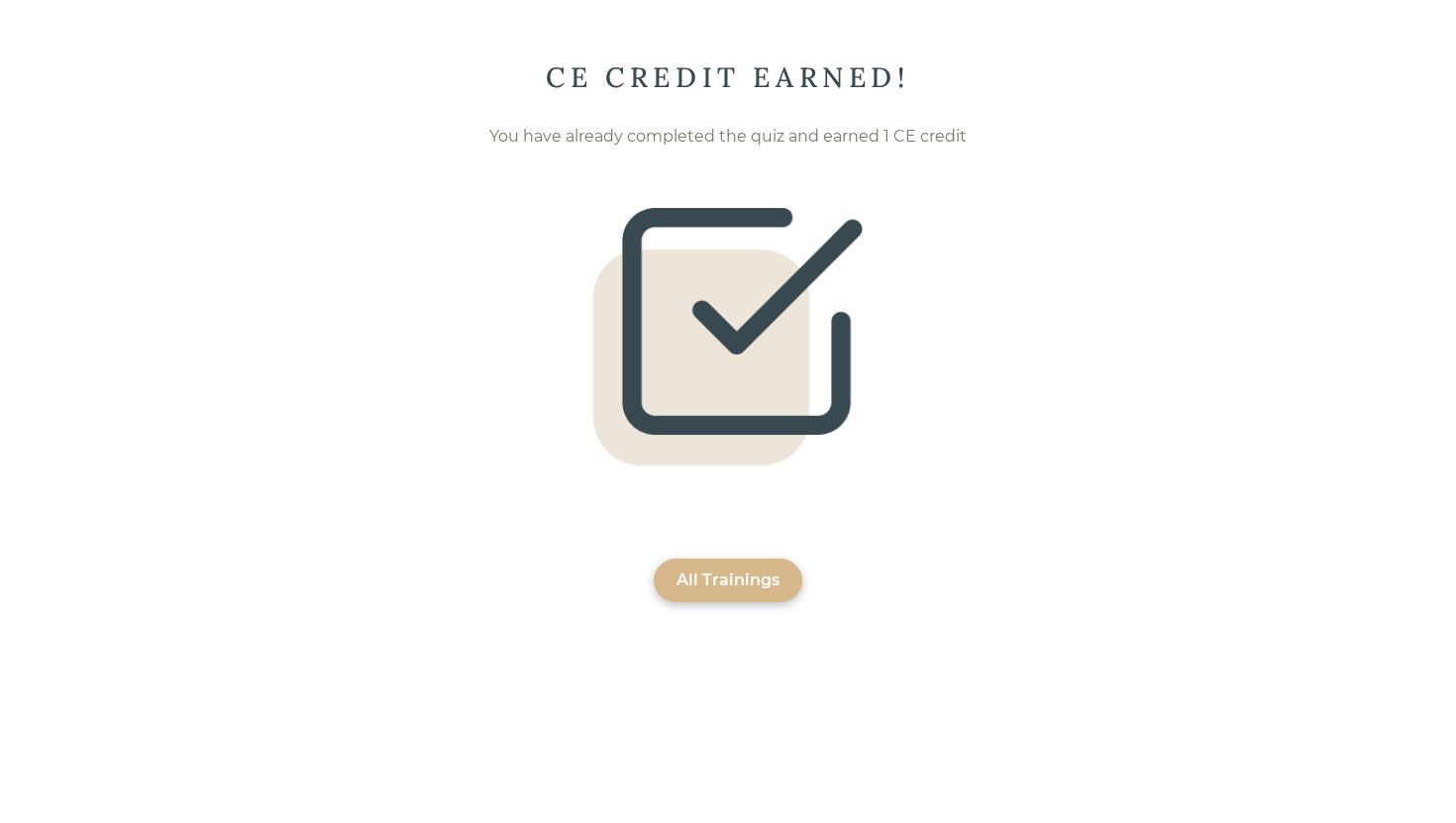 click on "All Trainings" at bounding box center (728, 580) 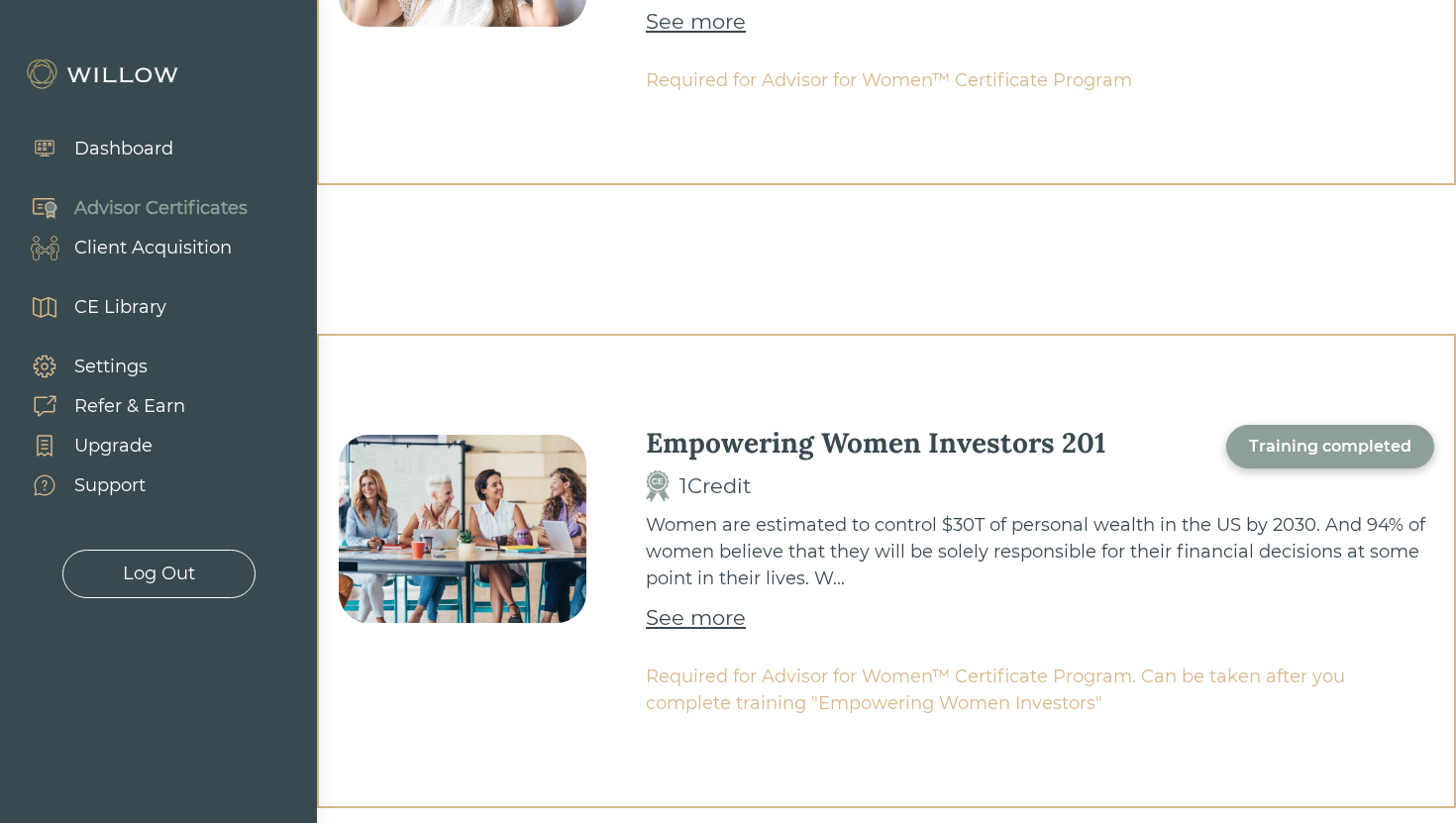 scroll, scrollTop: 959, scrollLeft: 0, axis: vertical 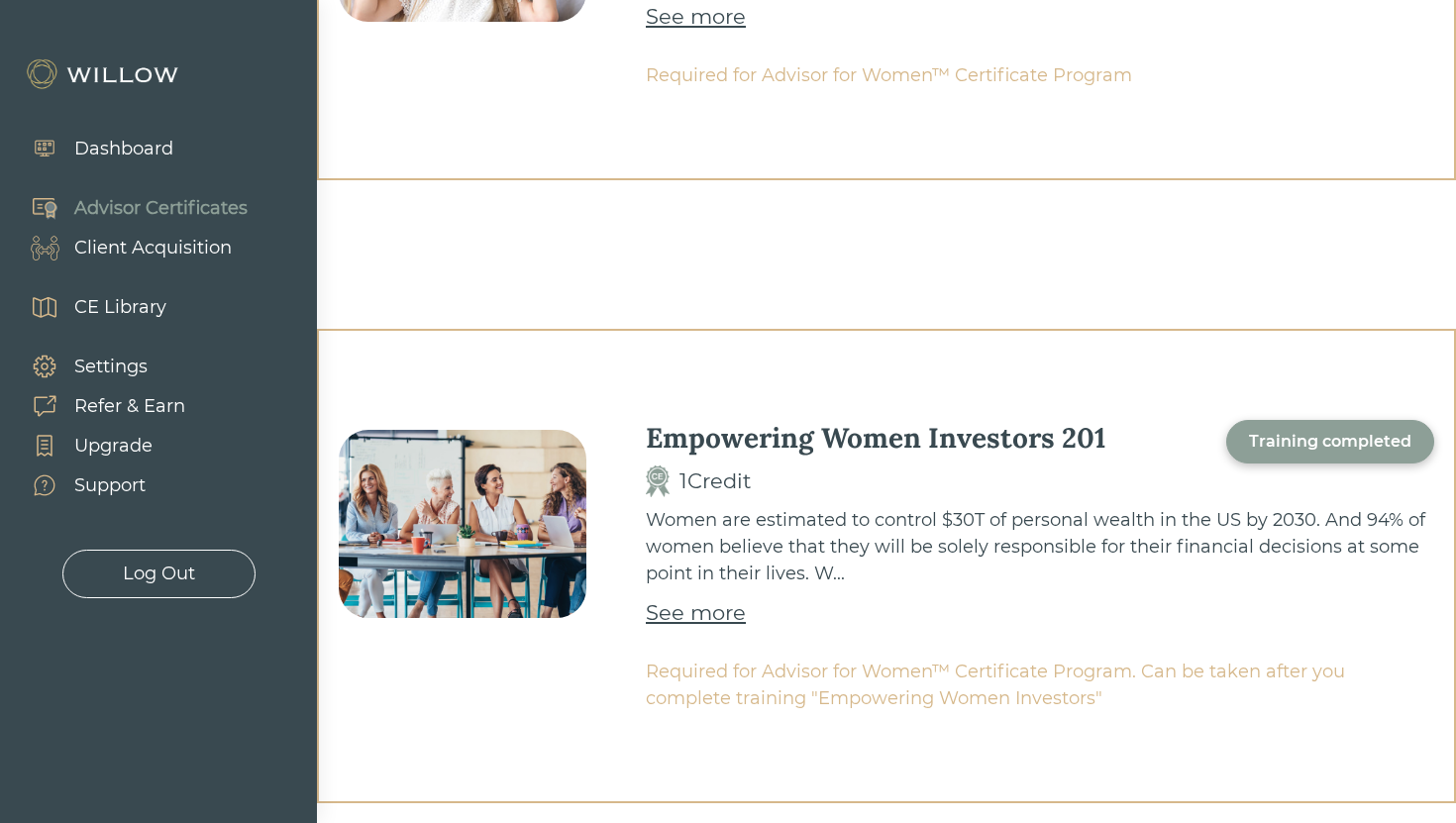 click on "Training completed" at bounding box center (1330, 442) 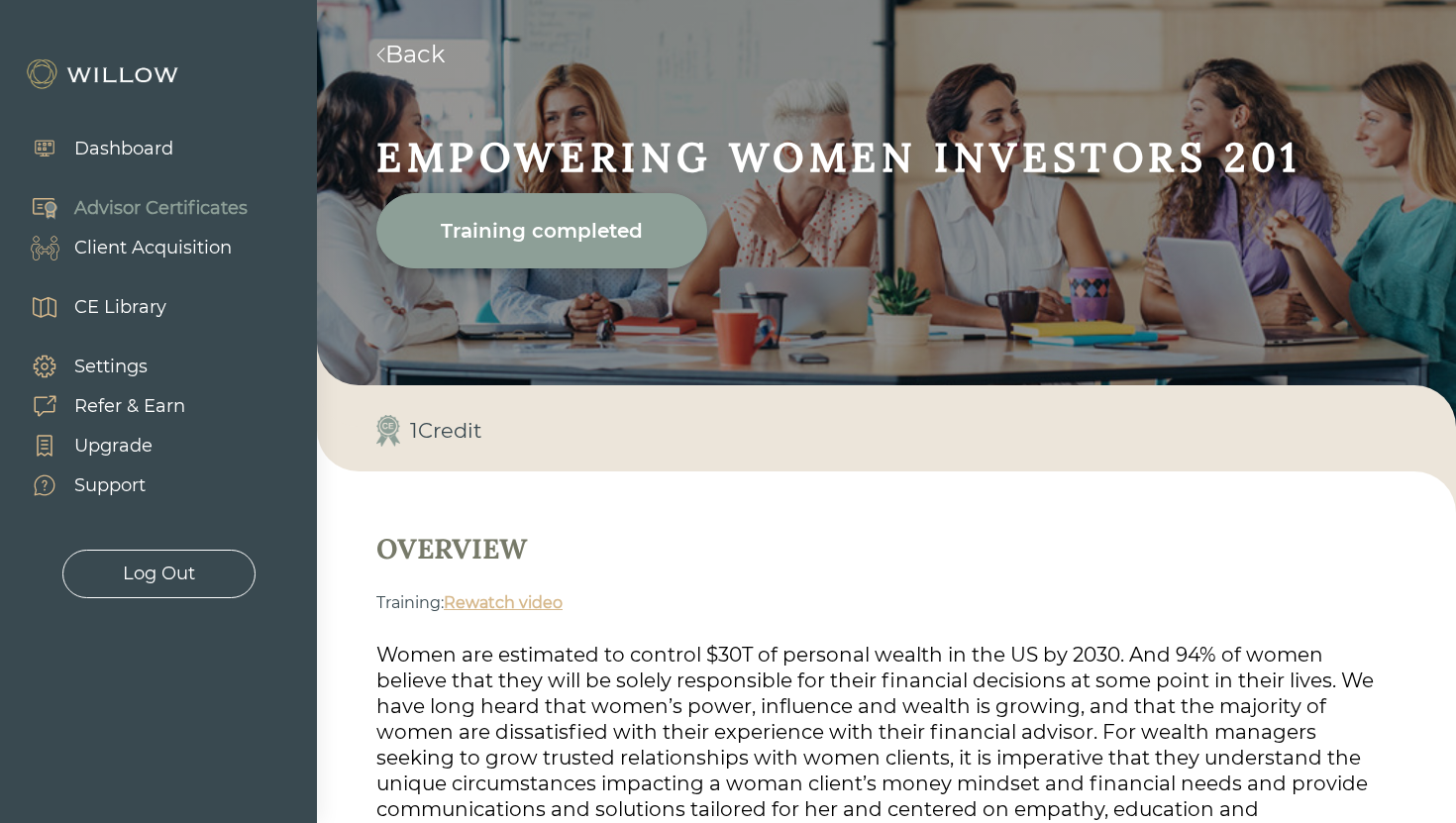 scroll, scrollTop: 0, scrollLeft: 0, axis: both 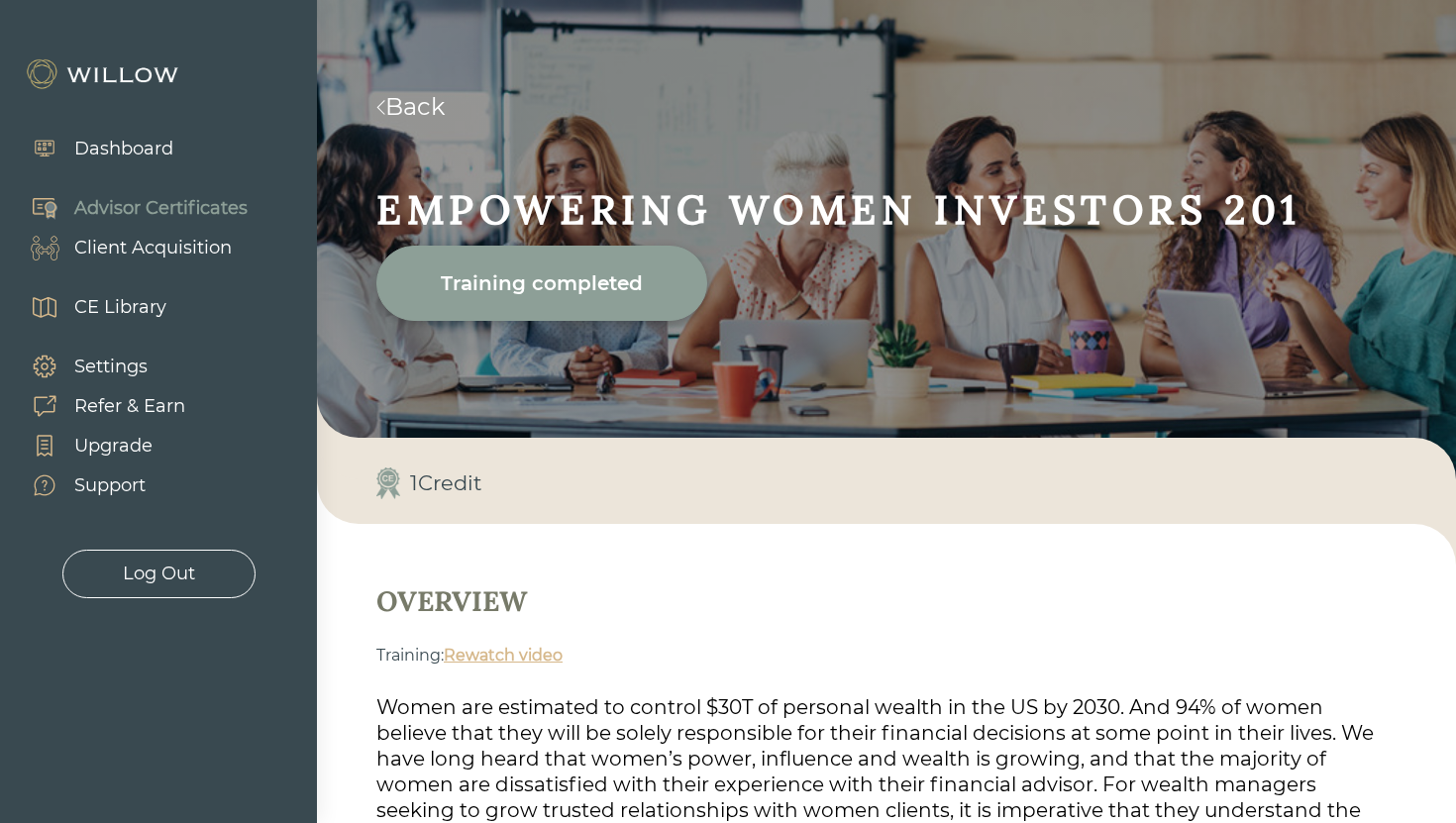 click on "1  Credit" at bounding box center (446, 483) 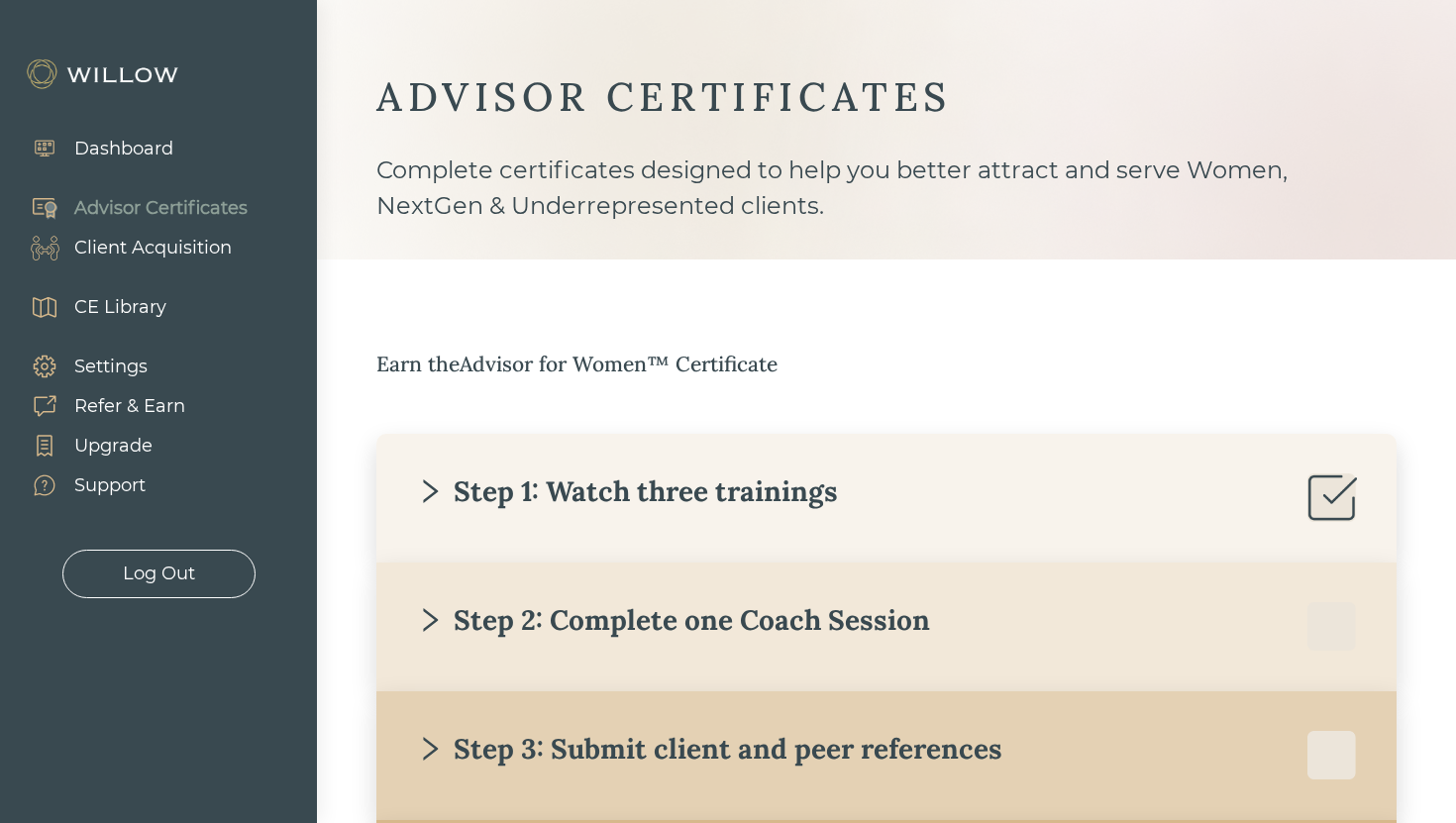 scroll, scrollTop: 0, scrollLeft: 0, axis: both 